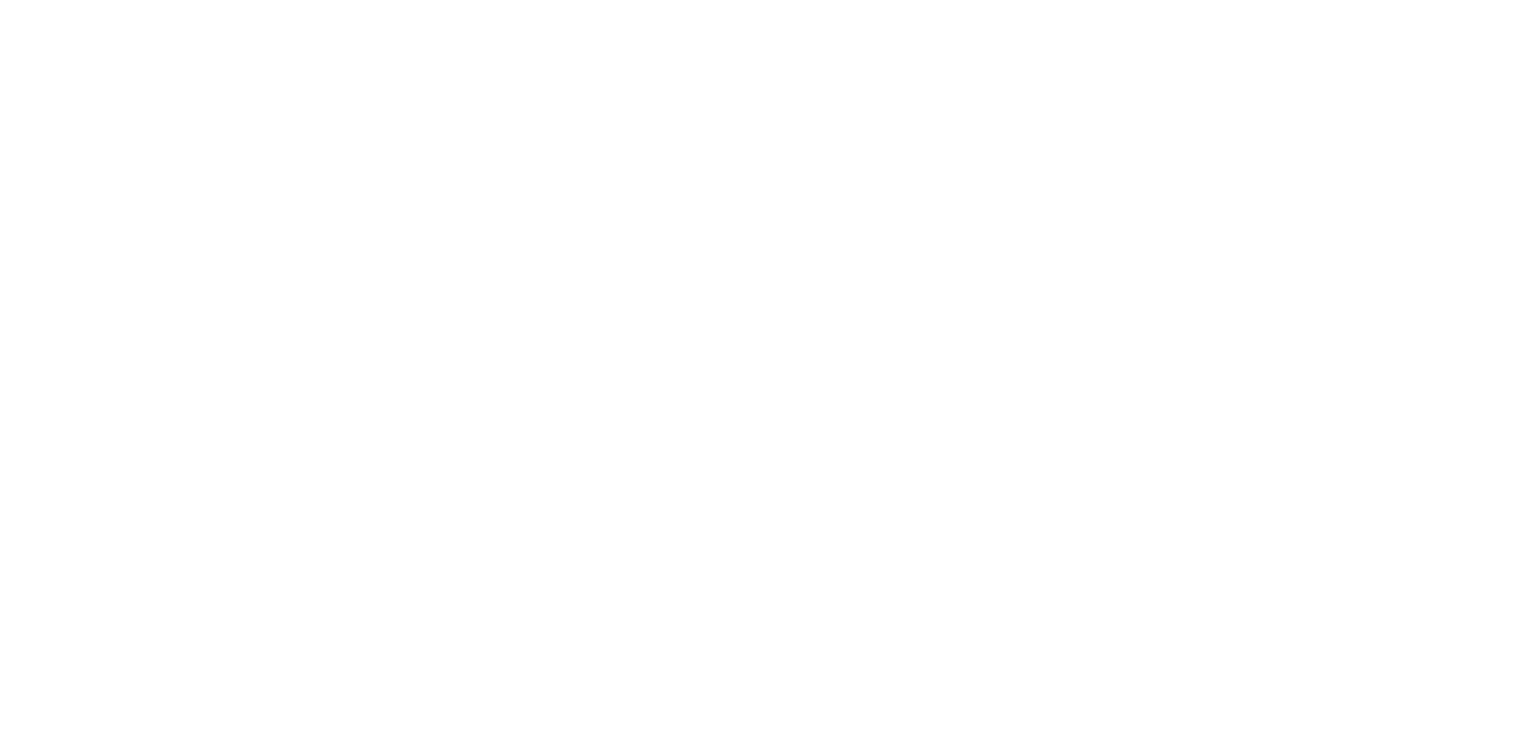 scroll, scrollTop: 0, scrollLeft: 0, axis: both 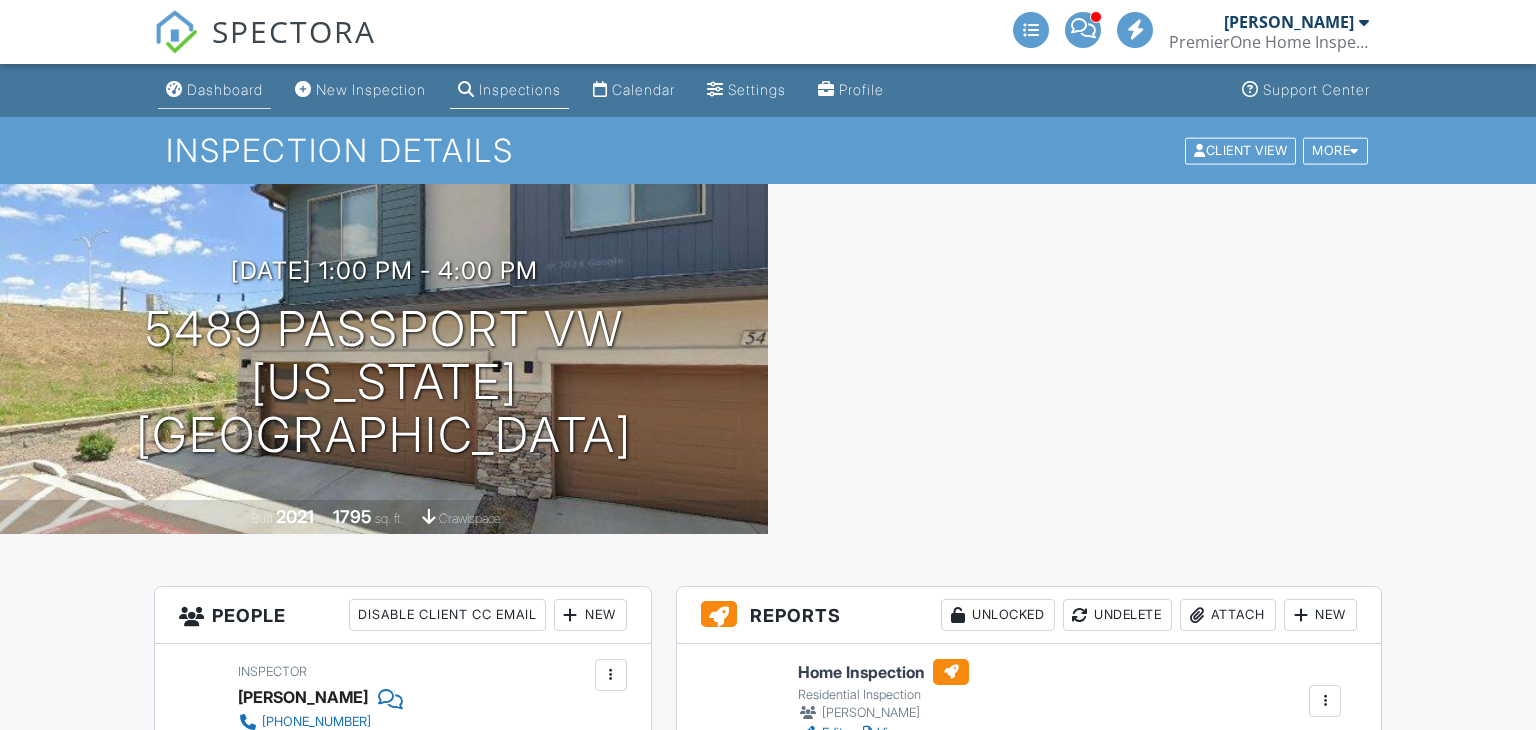 click on "Dashboard" at bounding box center (225, 89) 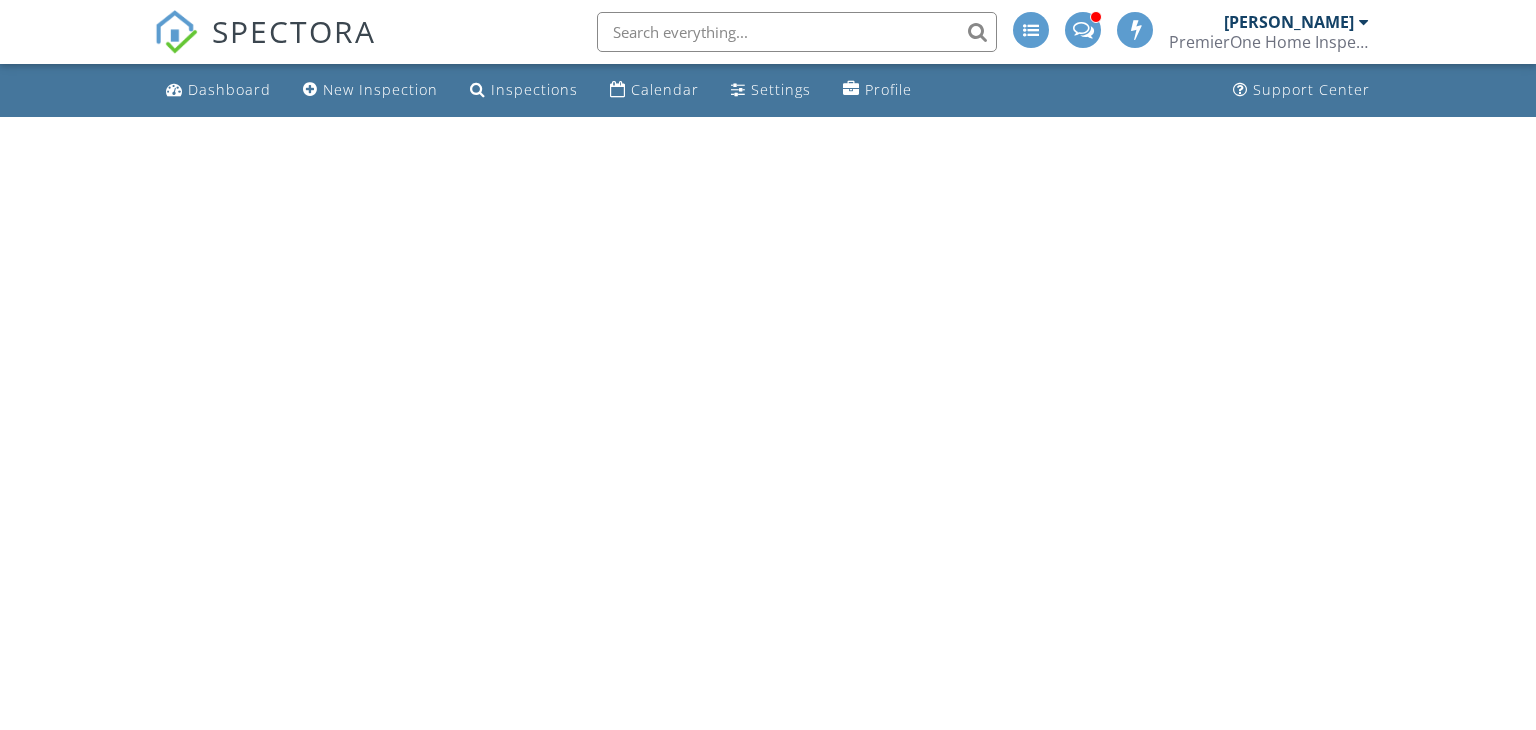 scroll, scrollTop: 0, scrollLeft: 0, axis: both 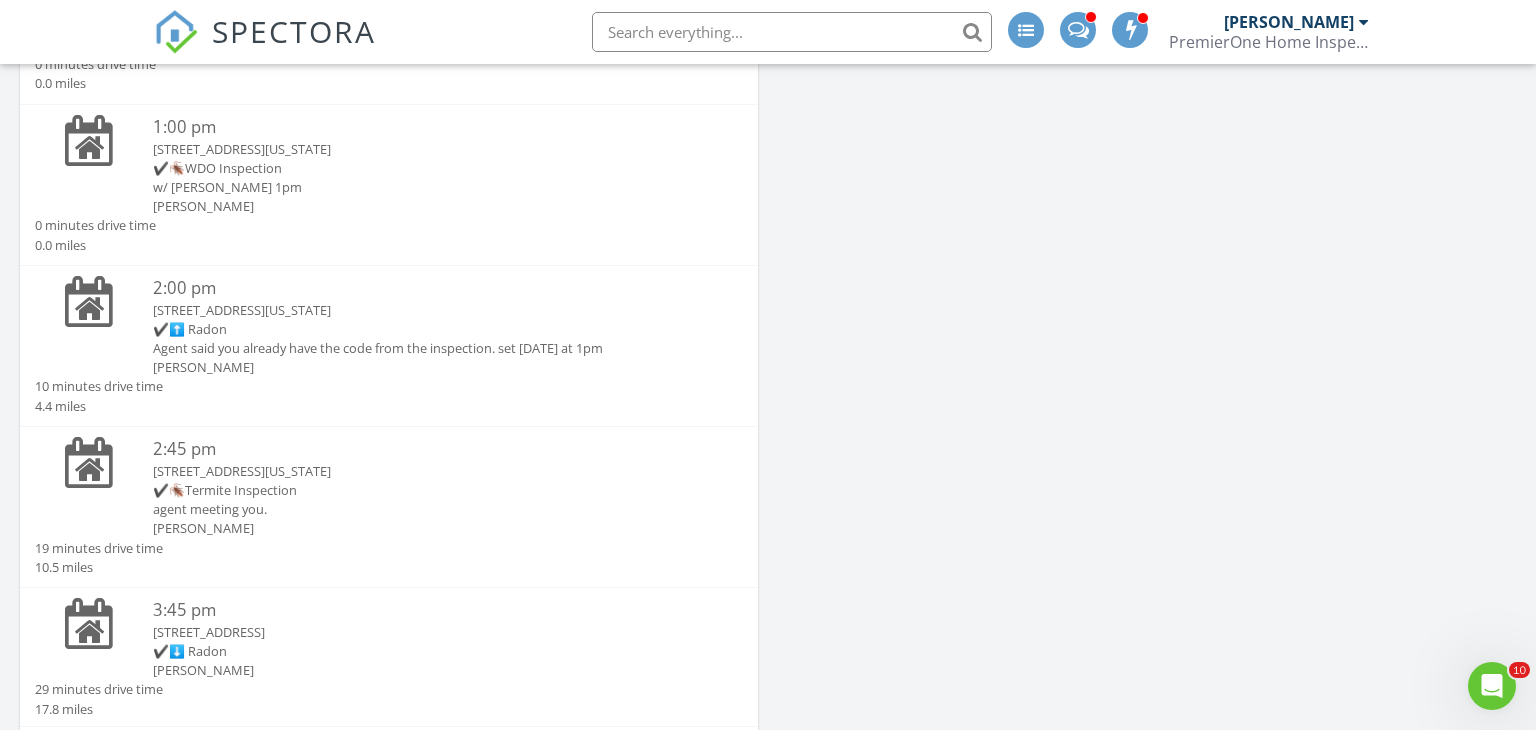 click on "[PERSON_NAME]" at bounding box center (418, 528) 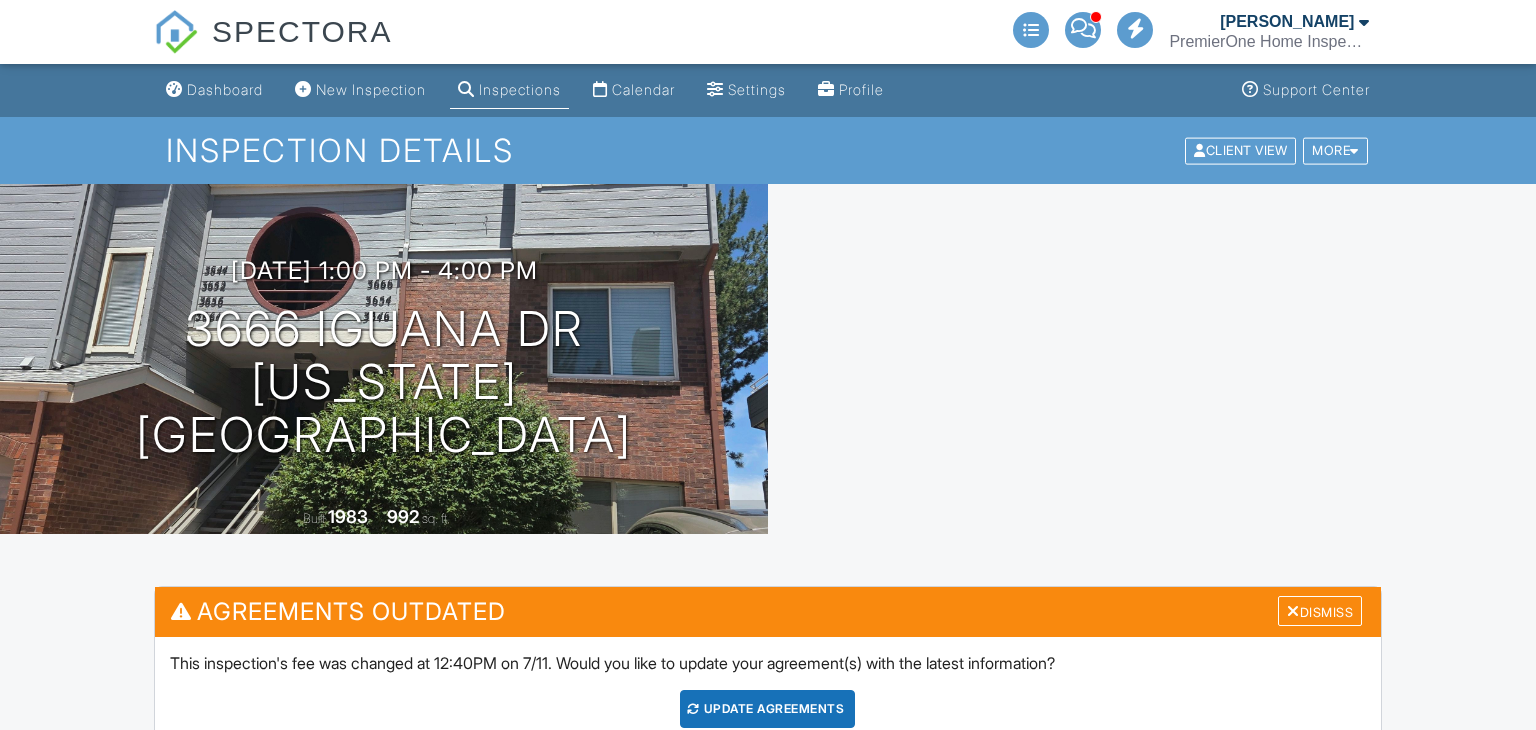 click at bounding box center [1152, 359] 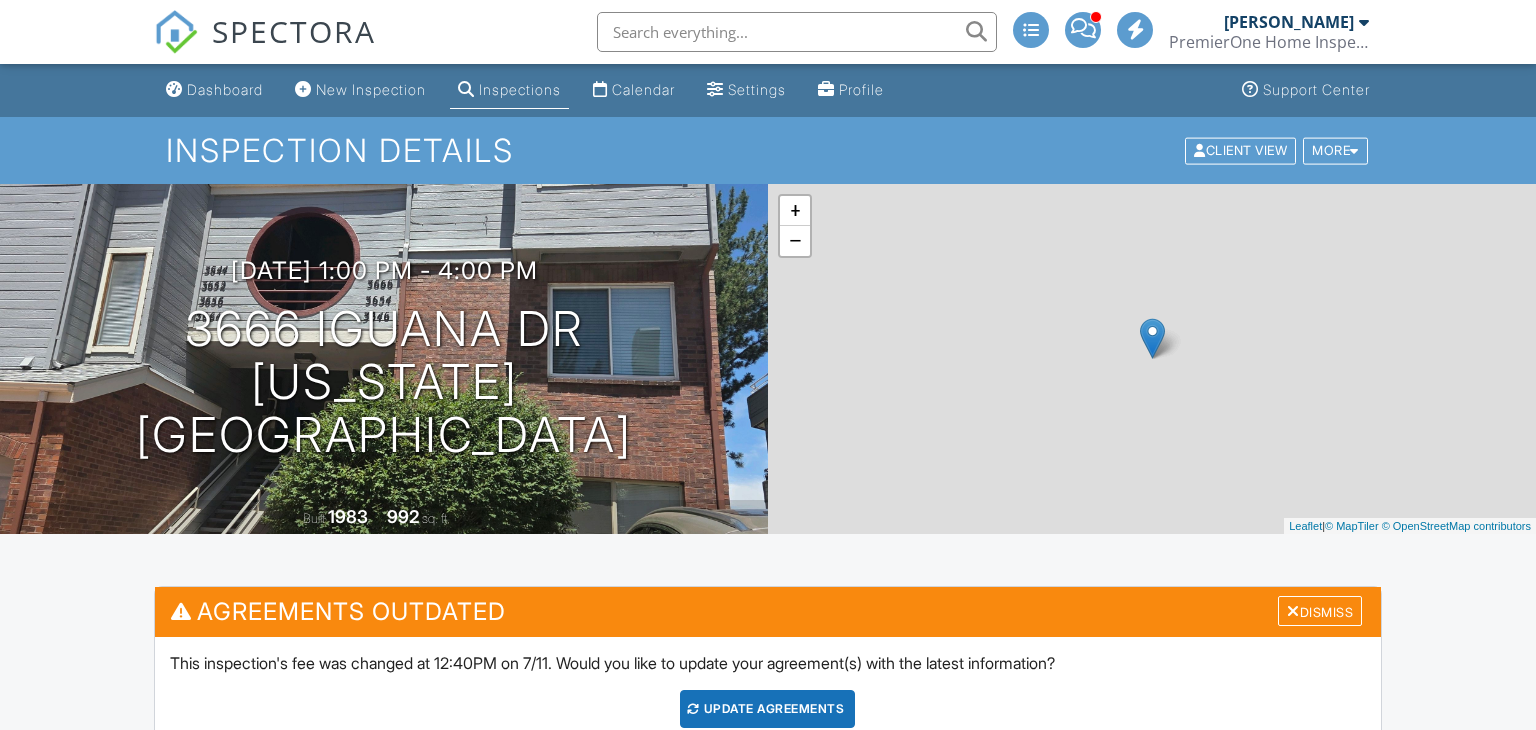 scroll, scrollTop: 724, scrollLeft: 0, axis: vertical 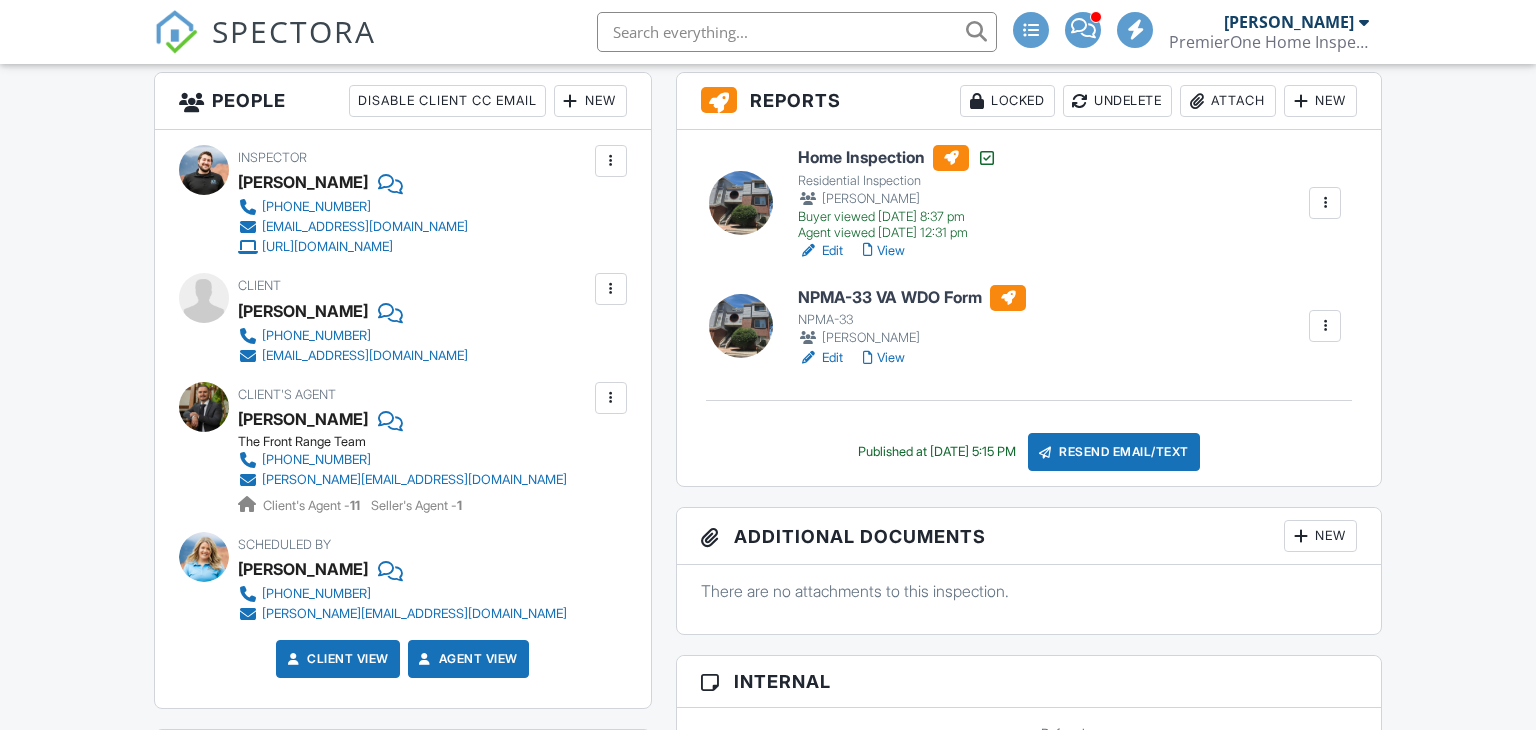 click at bounding box center (1325, 326) 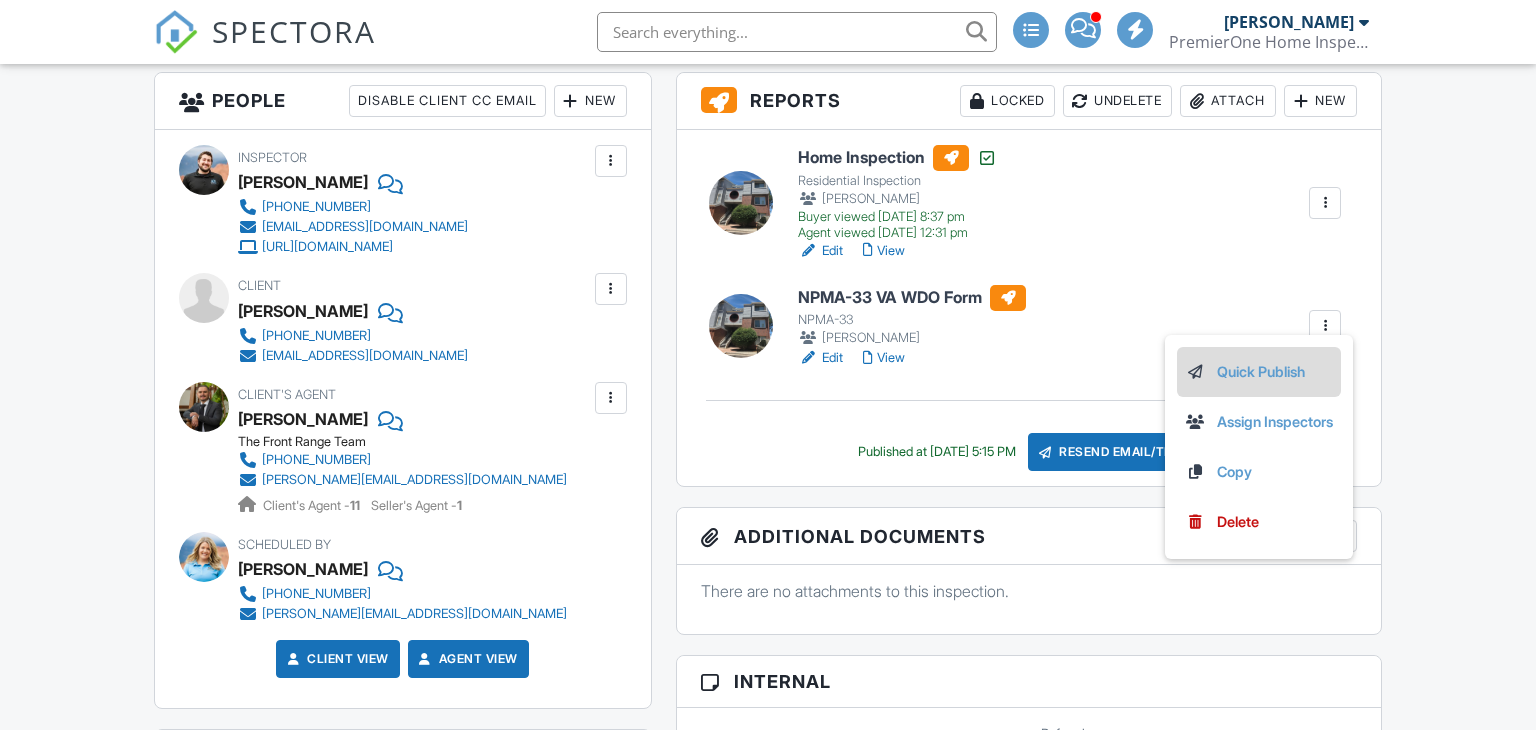 scroll, scrollTop: 0, scrollLeft: 0, axis: both 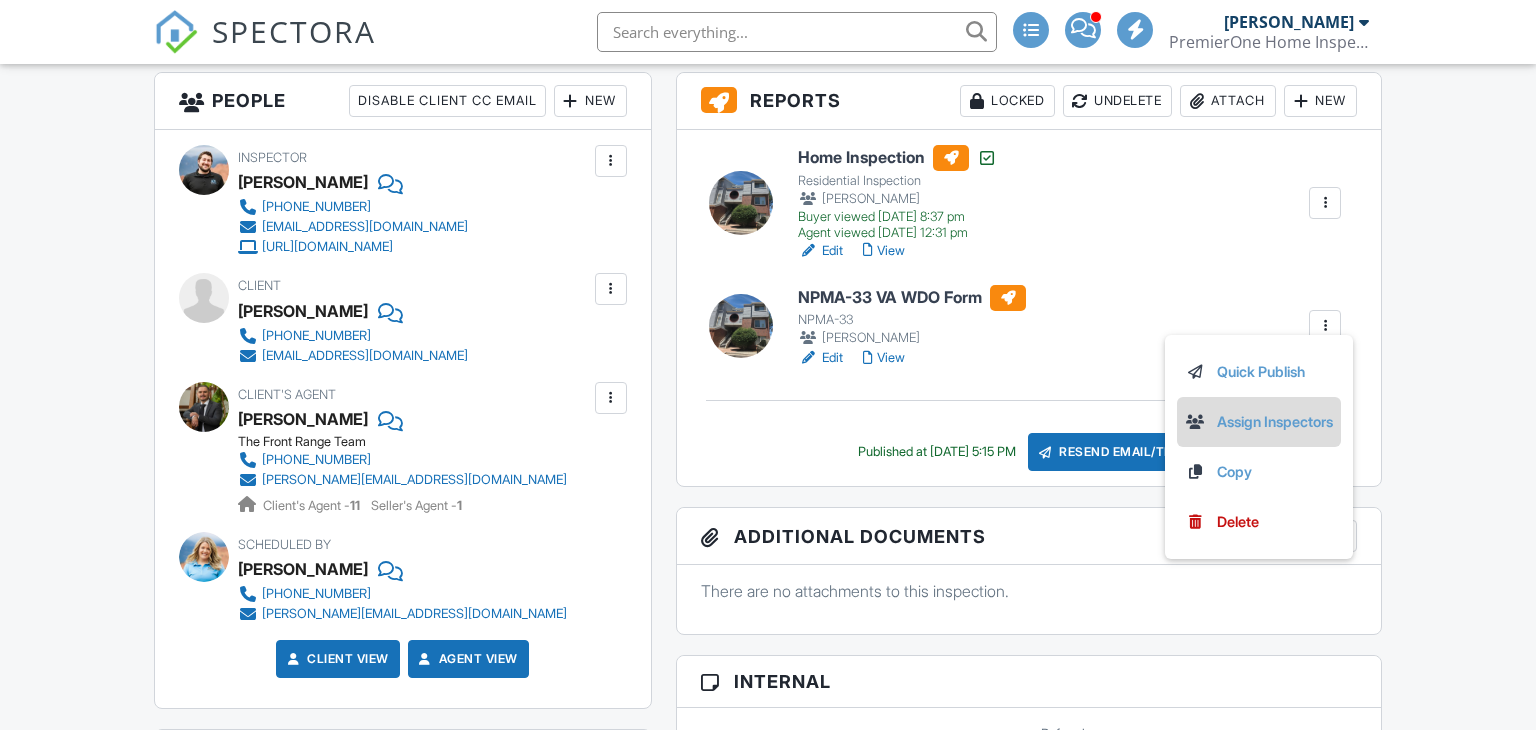 click on "Assign Inspectors" at bounding box center [1259, 422] 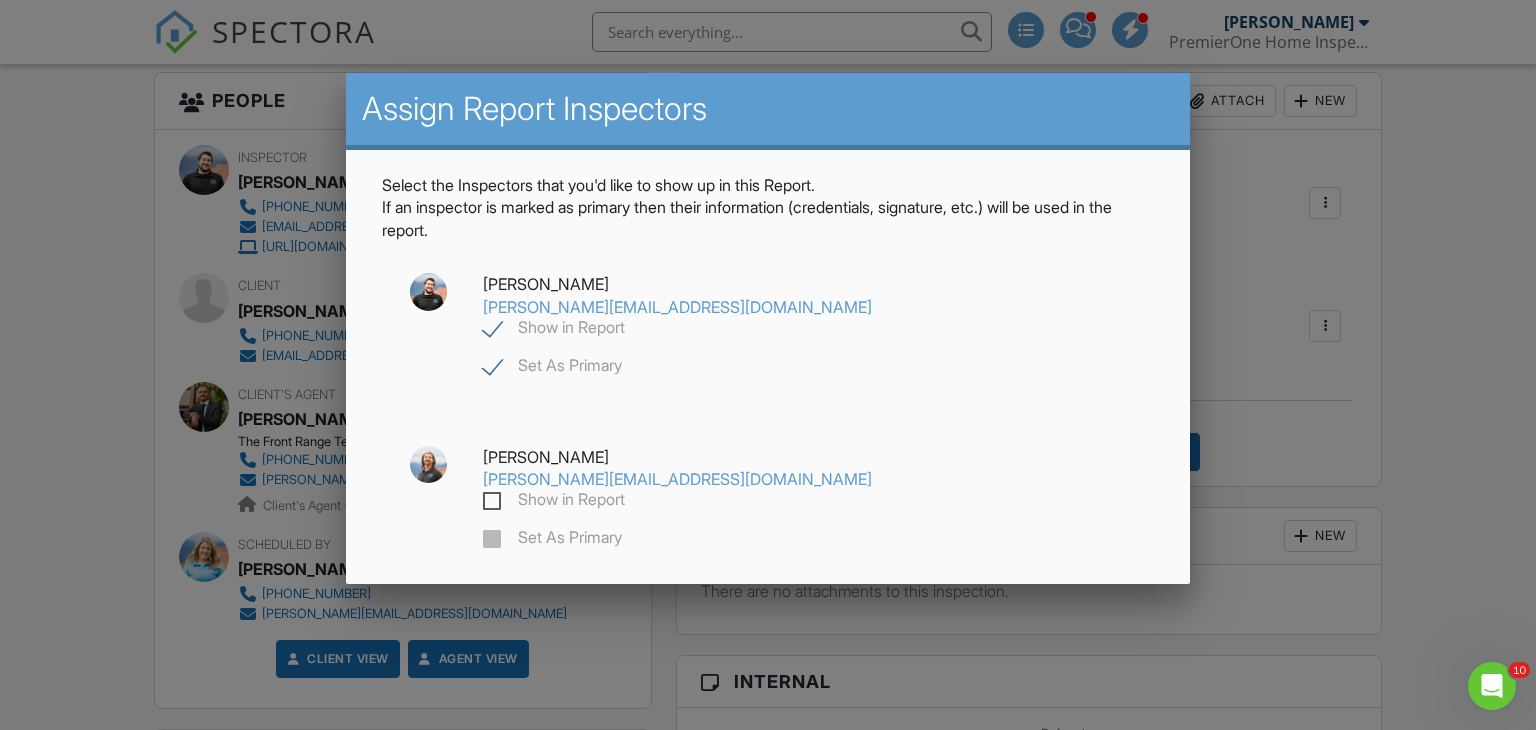 scroll, scrollTop: 0, scrollLeft: 0, axis: both 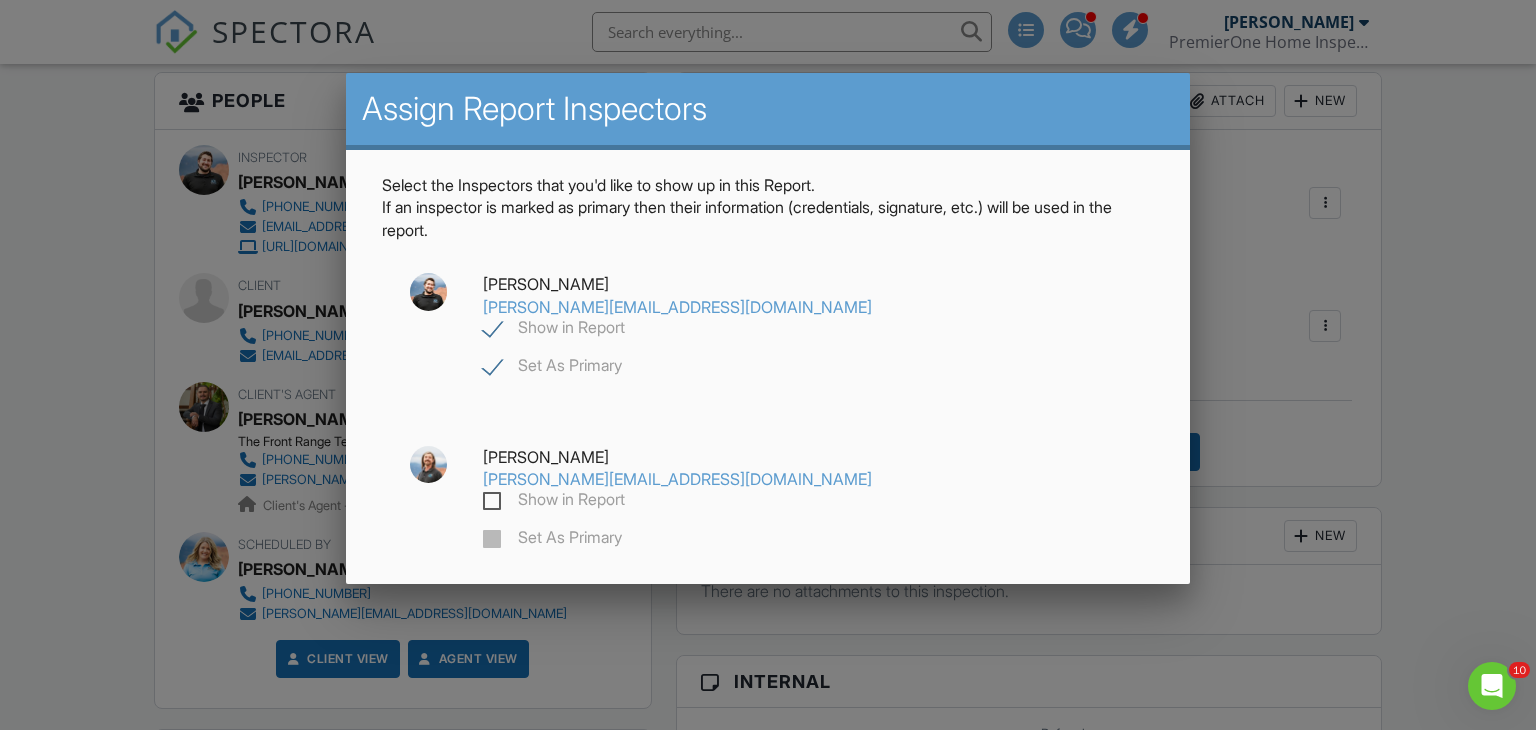 click on "Show in Report" at bounding box center (554, 330) 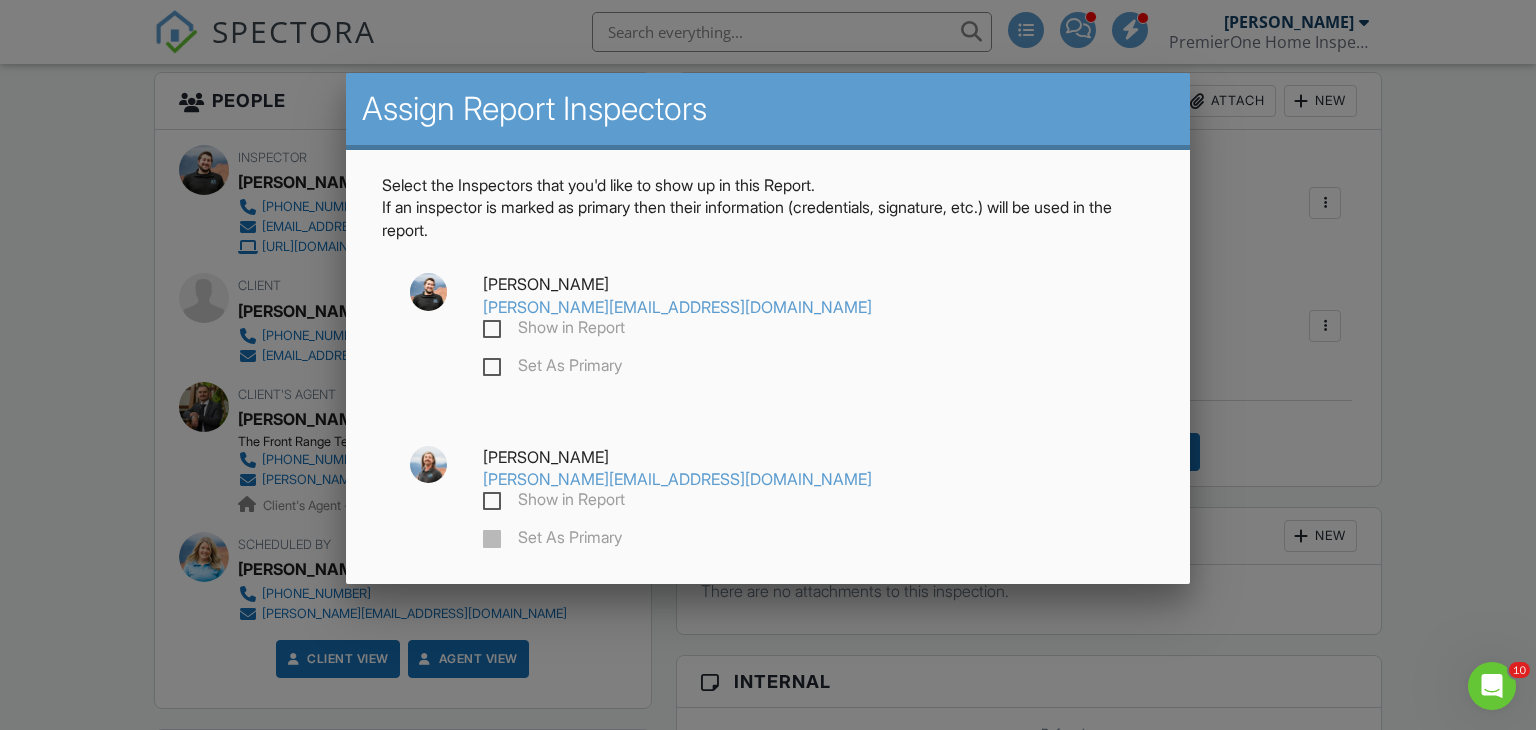 checkbox on "false" 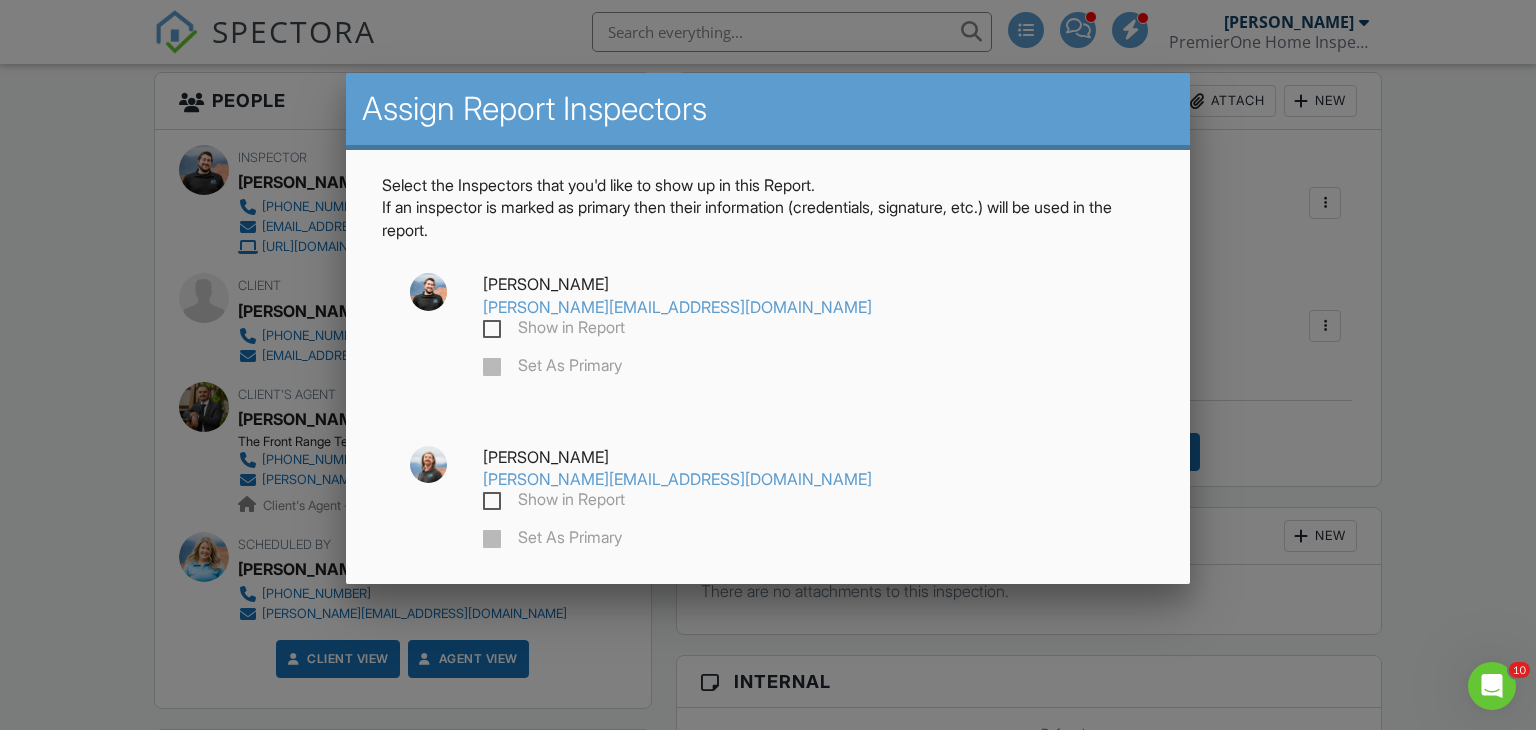 click on "Show in Report" at bounding box center [554, 502] 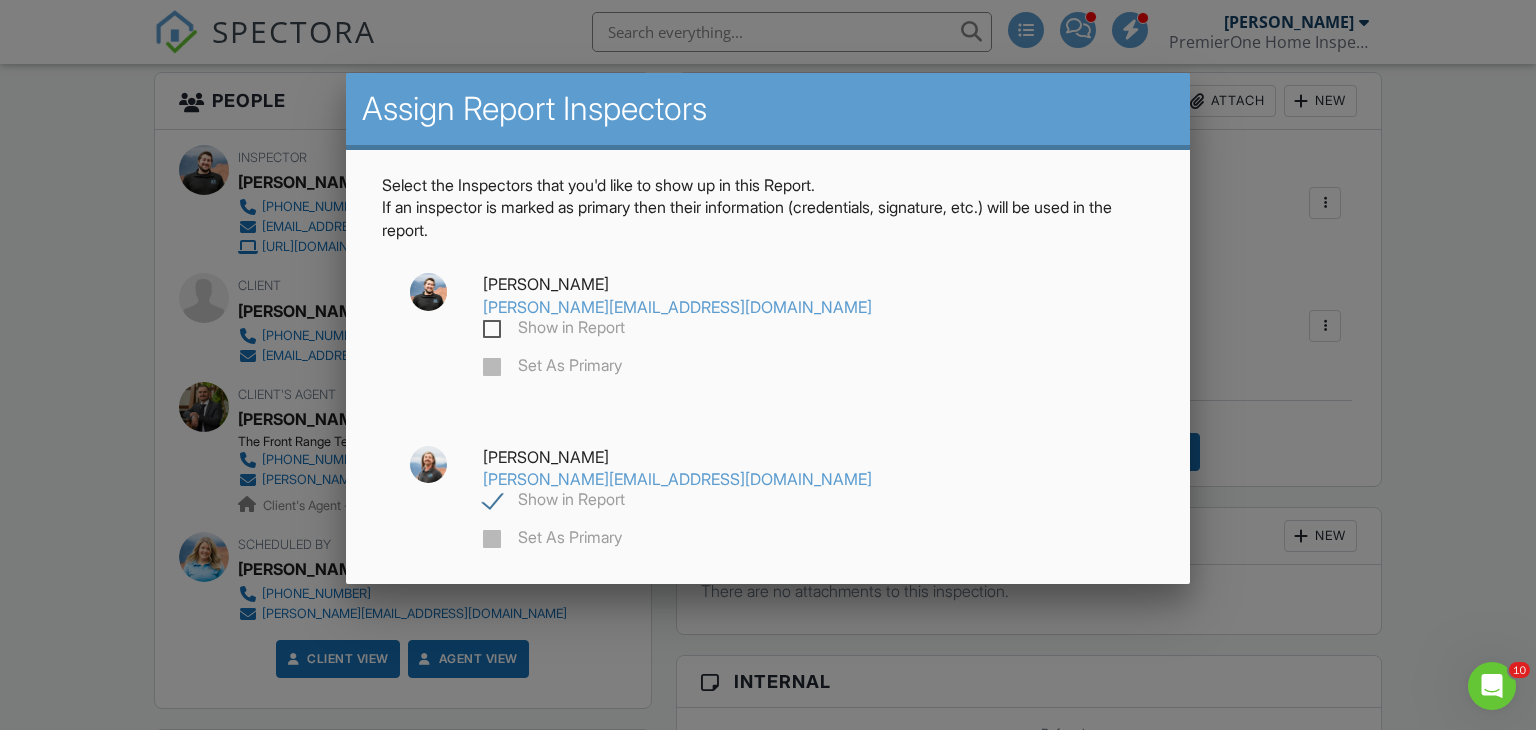 checkbox on "true" 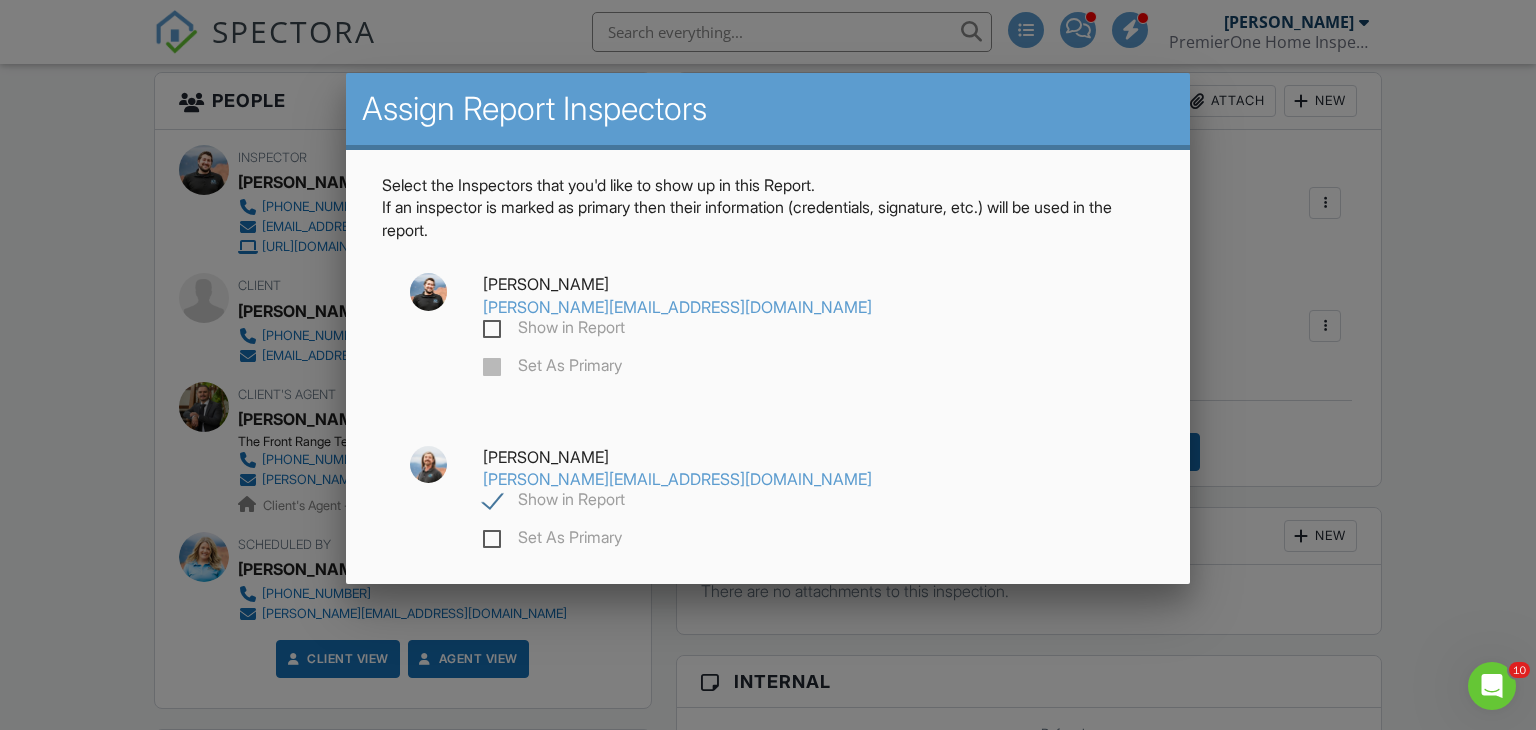 click on "Save" at bounding box center (768, 629) 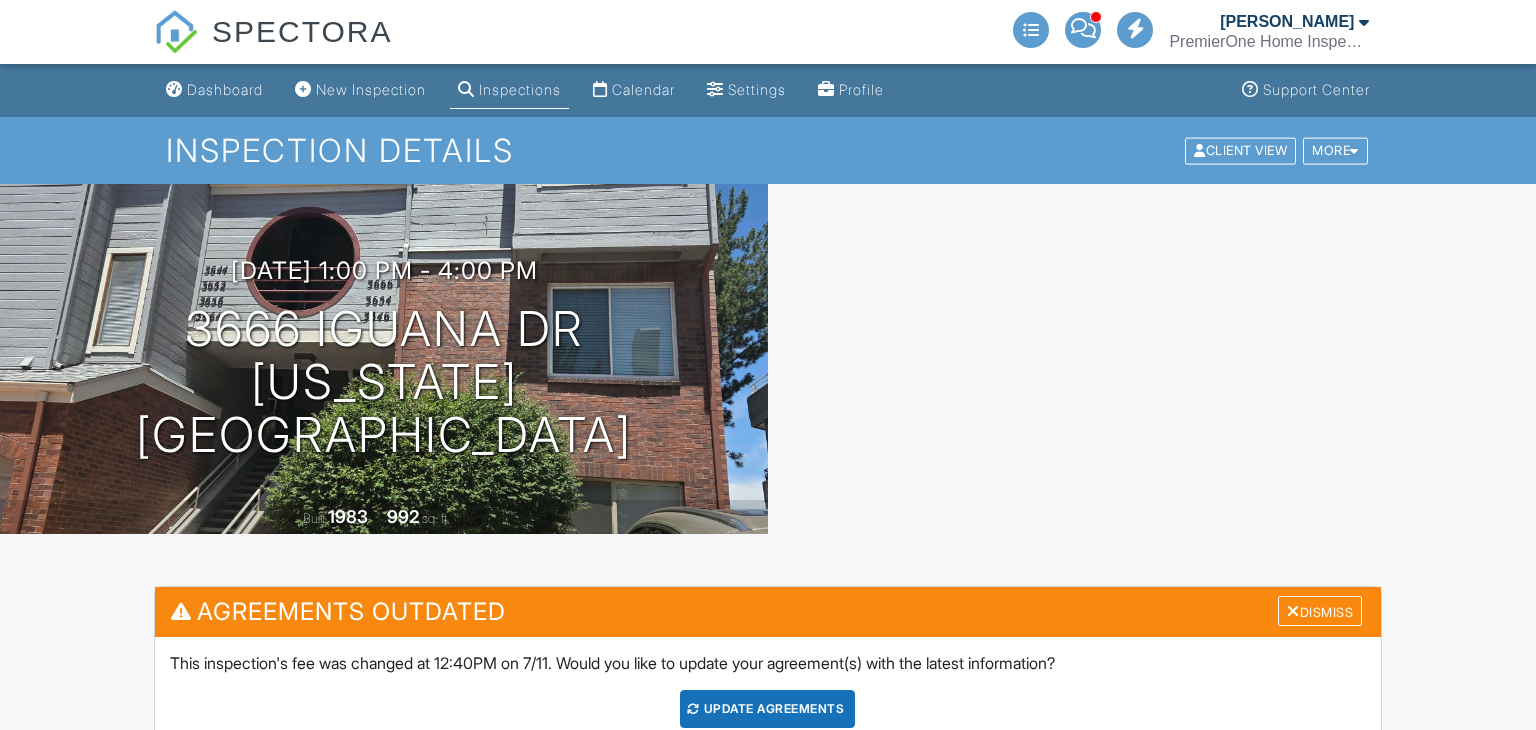scroll, scrollTop: 707, scrollLeft: 0, axis: vertical 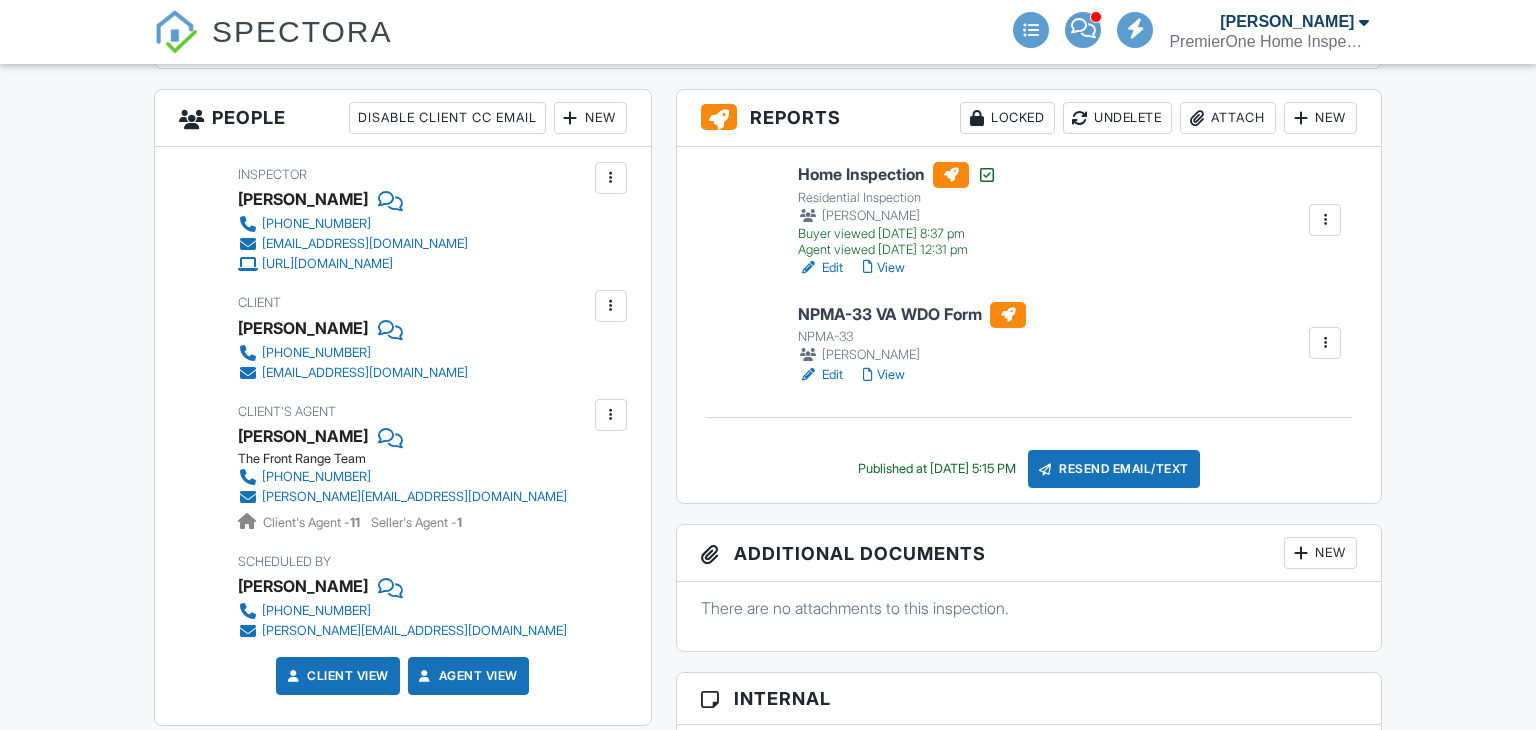 click on "NPMA-33 VA WDO Form
NPMA-33
John Hummel
Edit
View
Quick Publish
Assign Inspectors
Copy
Delete" at bounding box center (1069, 344) 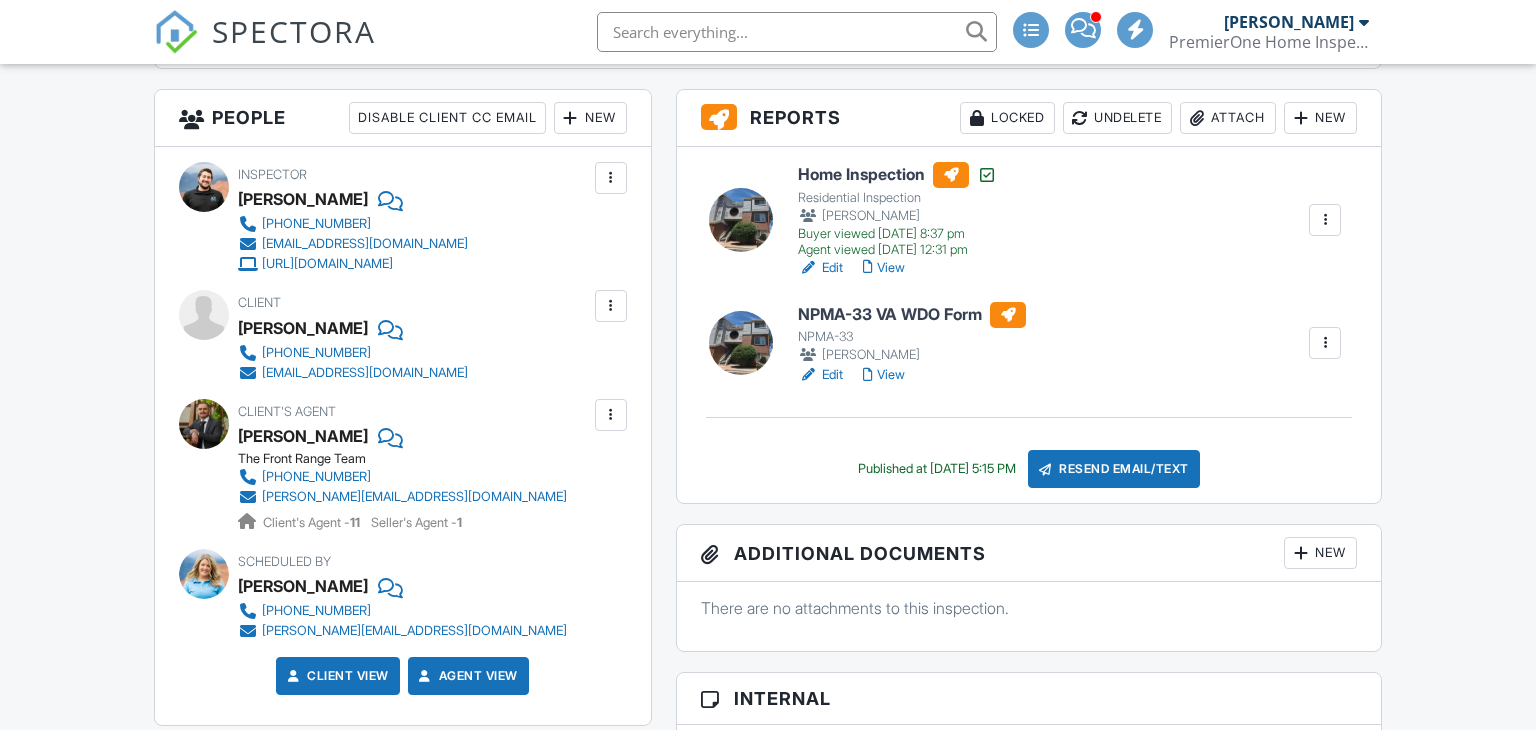scroll, scrollTop: 710, scrollLeft: 0, axis: vertical 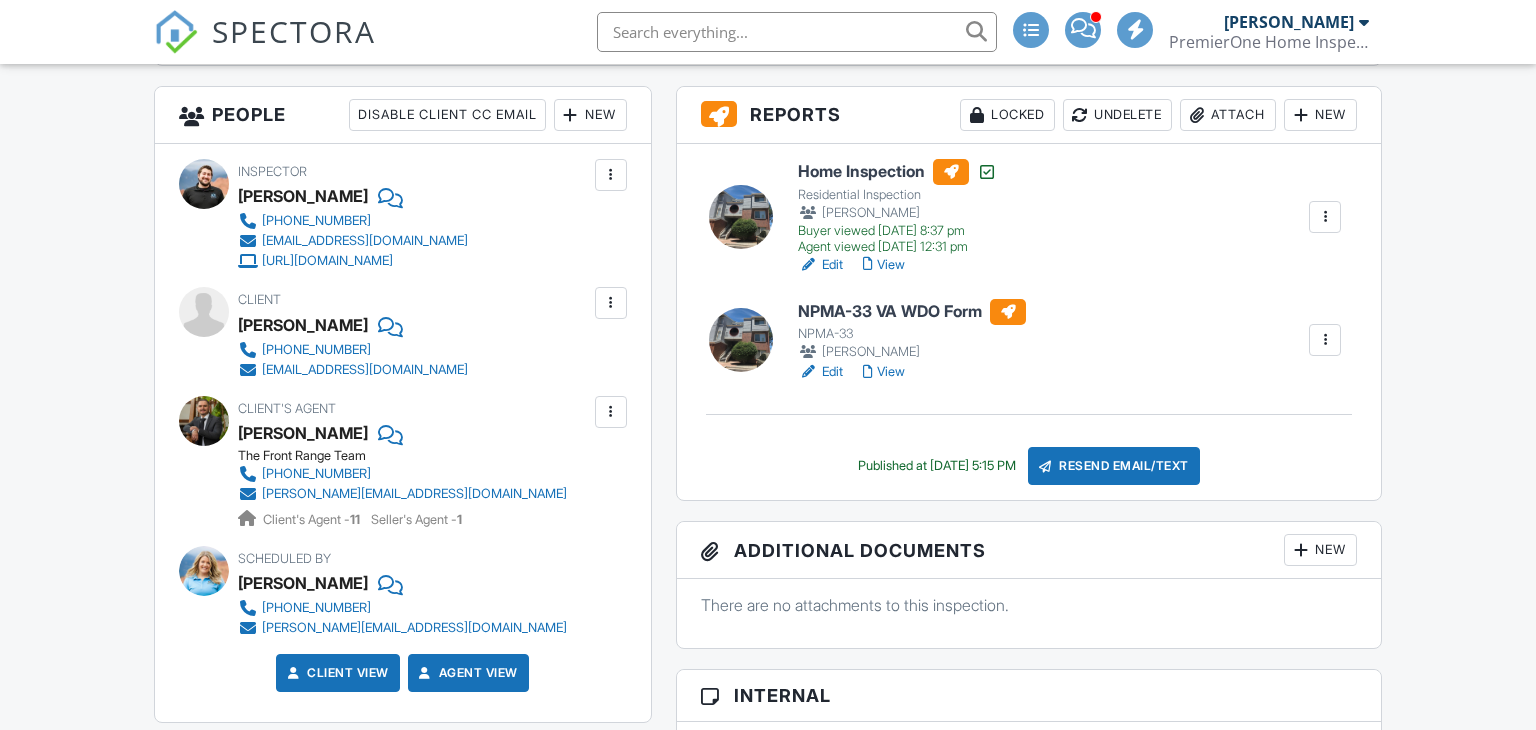 click at bounding box center [1325, 340] 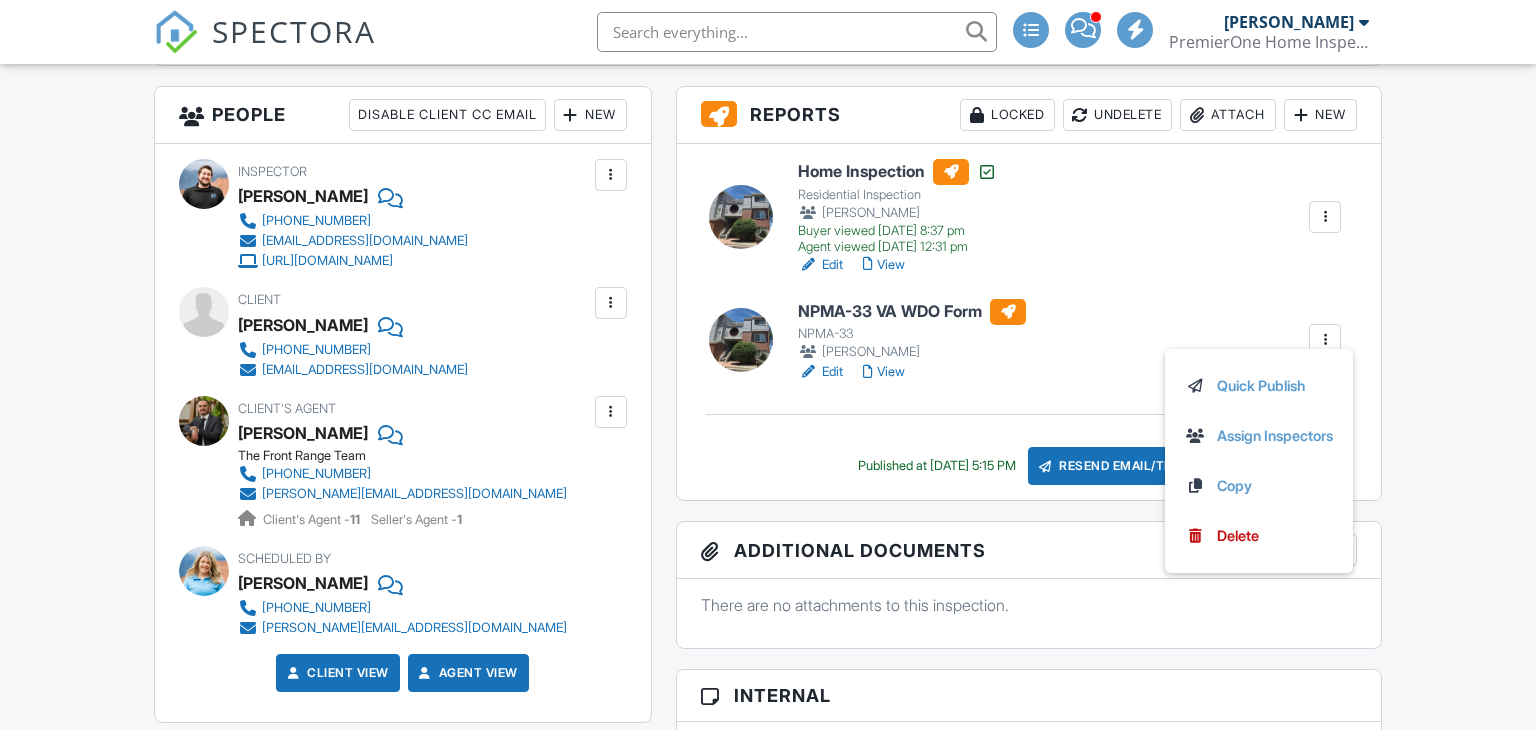 scroll, scrollTop: 0, scrollLeft: 0, axis: both 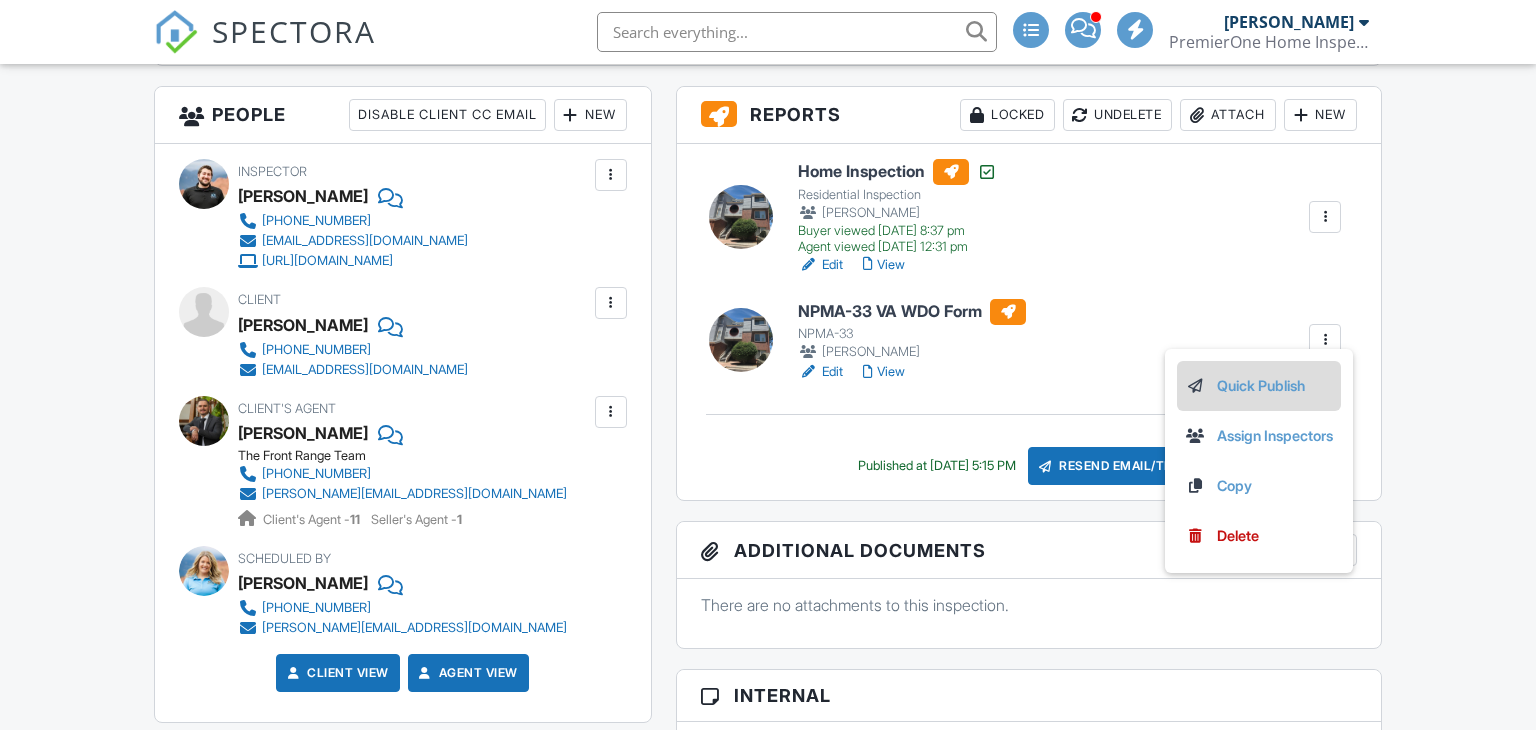click on "Quick Publish" at bounding box center [1259, 386] 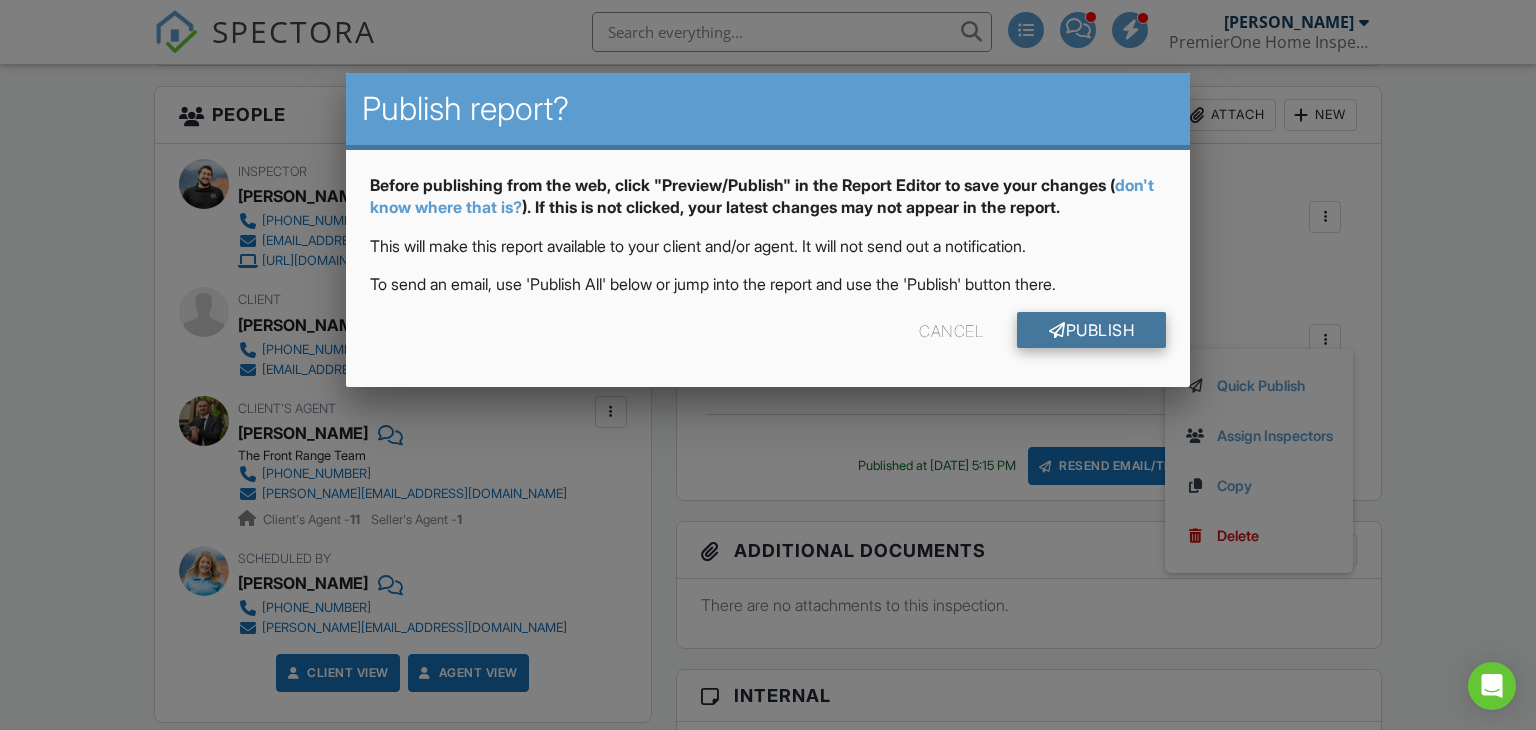 click on "Publish" at bounding box center (1091, 330) 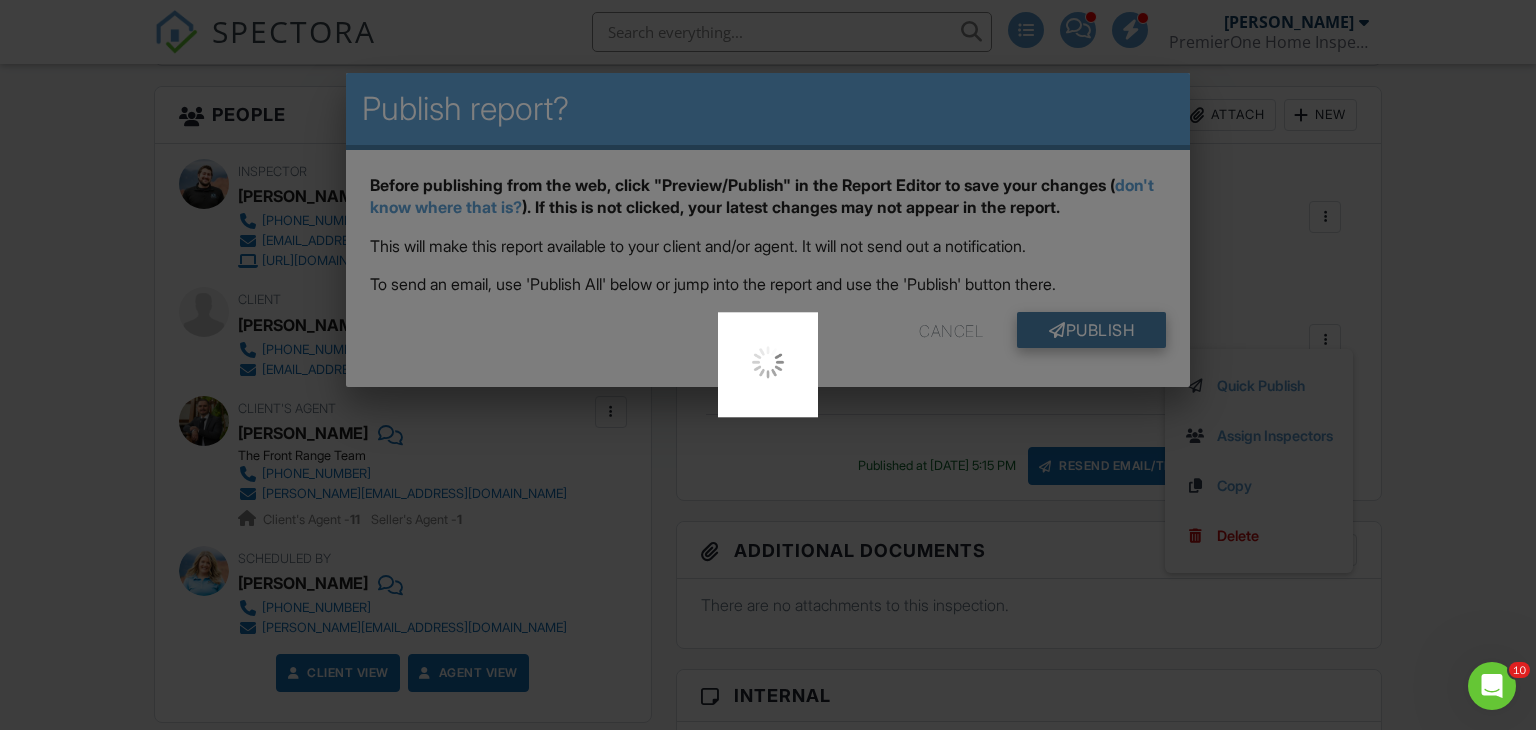 scroll, scrollTop: 0, scrollLeft: 0, axis: both 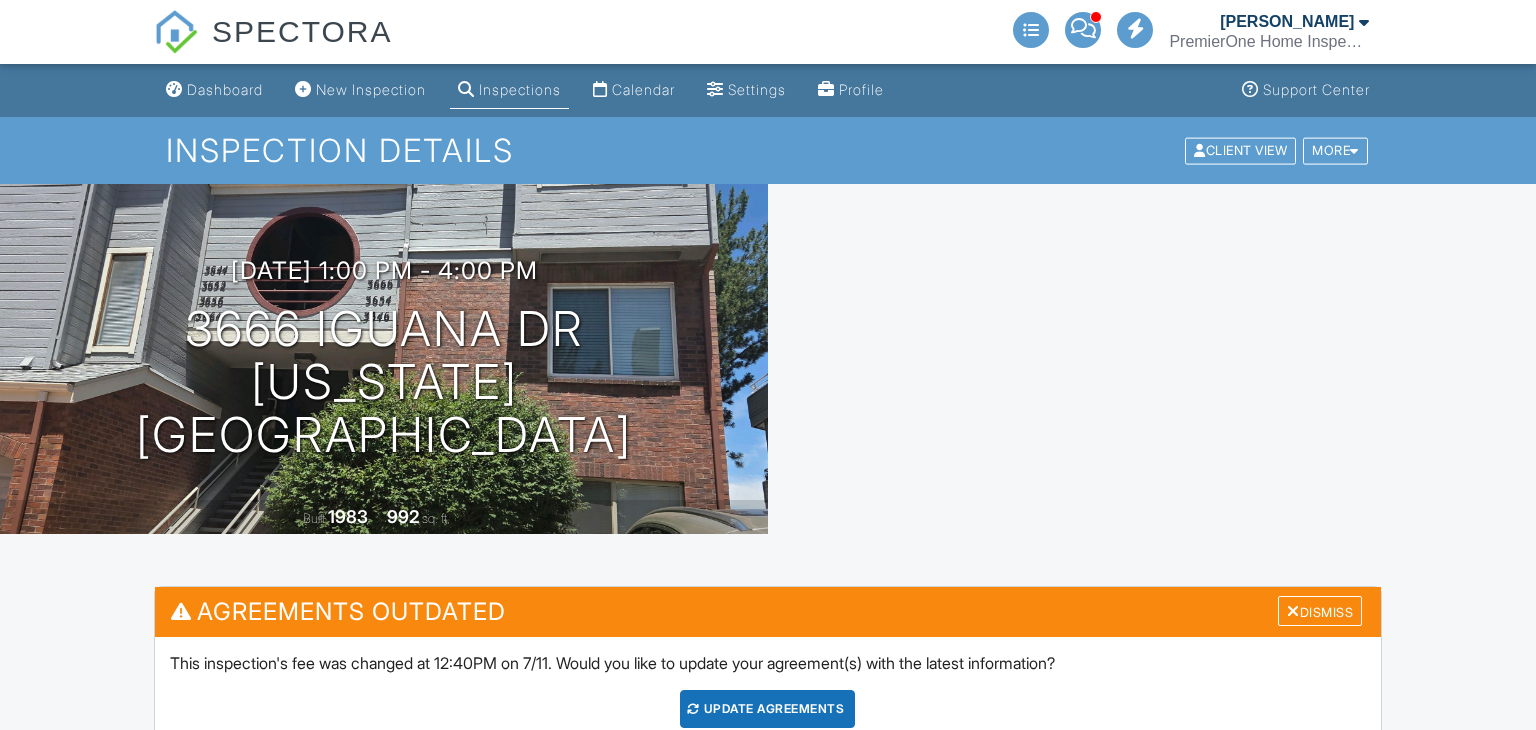 click on "Dashboard
New Inspection
Inspections
Calendar
Settings
Profile
Support Center
Inspection Details
Client View
More
Property Details
Reschedule
Share
Cancel
[GEOGRAPHIC_DATA]
Print Order
Convert to V9
[DATE]  1:00 pm
- 4:00 pm
[STREET_ADDRESS]
[US_STATE][GEOGRAPHIC_DATA]
Built
1983
992
sq. ft.
All emails and texts are disabled for this inspection!
All emails and texts have been disabled for this inspection. This may have happened due to someone manually disabling them or this inspection being unconfirmed when it was scheduled. To re-enable emails and texts for this inspection, click the button below.
Turn on emails and texts
Agreements Outdated
Dismiss
Update Agreements
(We'll use your  Automation settings" at bounding box center (768, 2320) 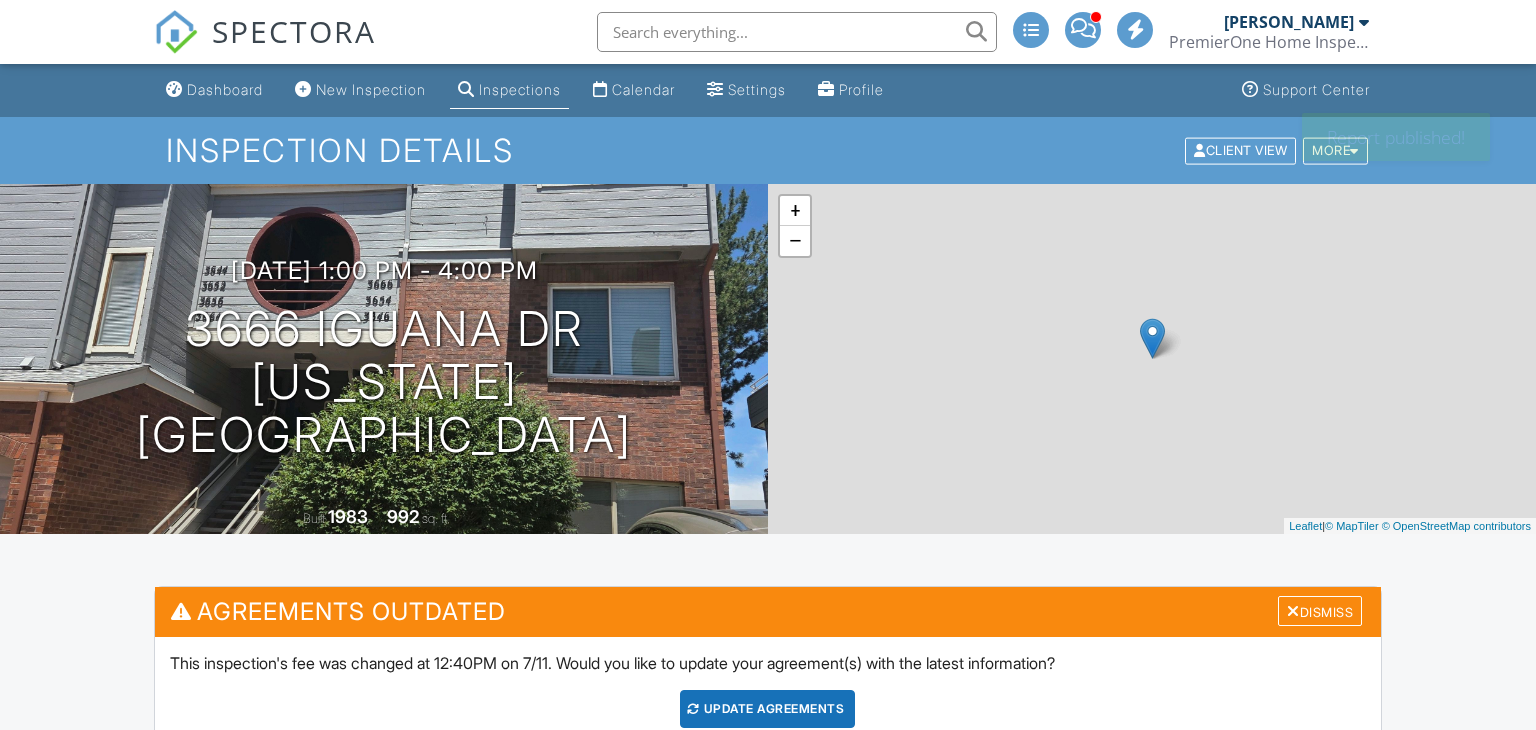 scroll, scrollTop: 602, scrollLeft: 0, axis: vertical 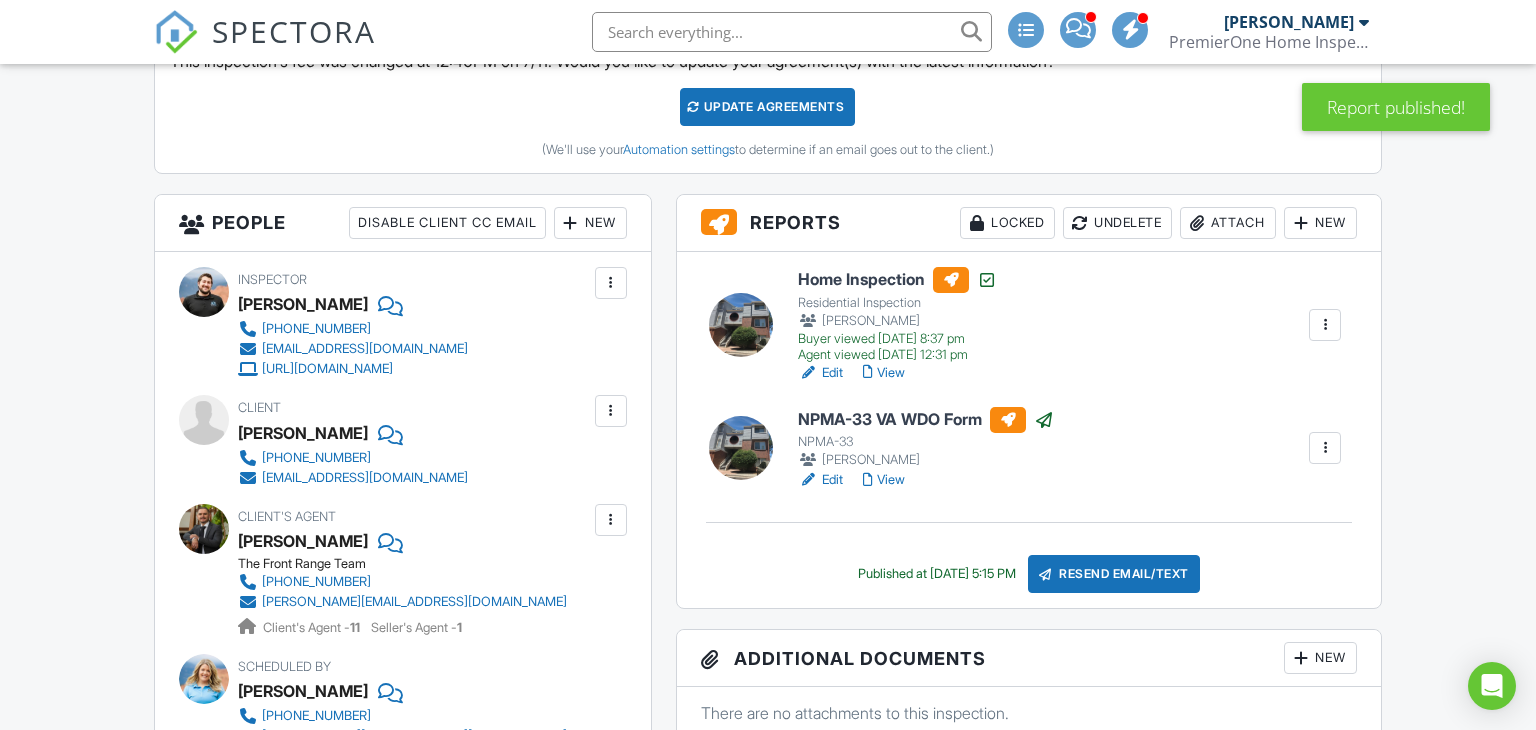 click on "Resend Email/Text" at bounding box center [1114, 574] 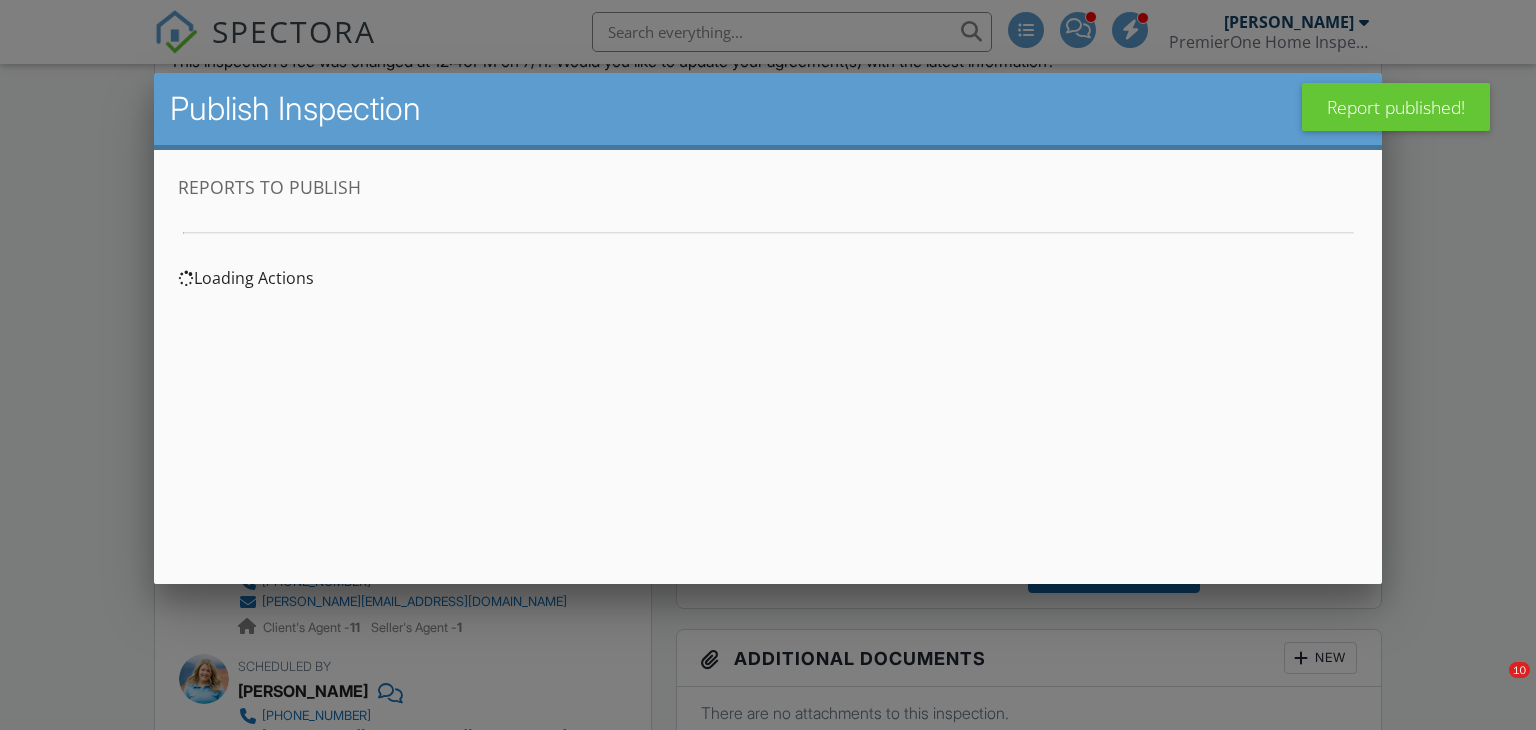 scroll, scrollTop: 0, scrollLeft: 0, axis: both 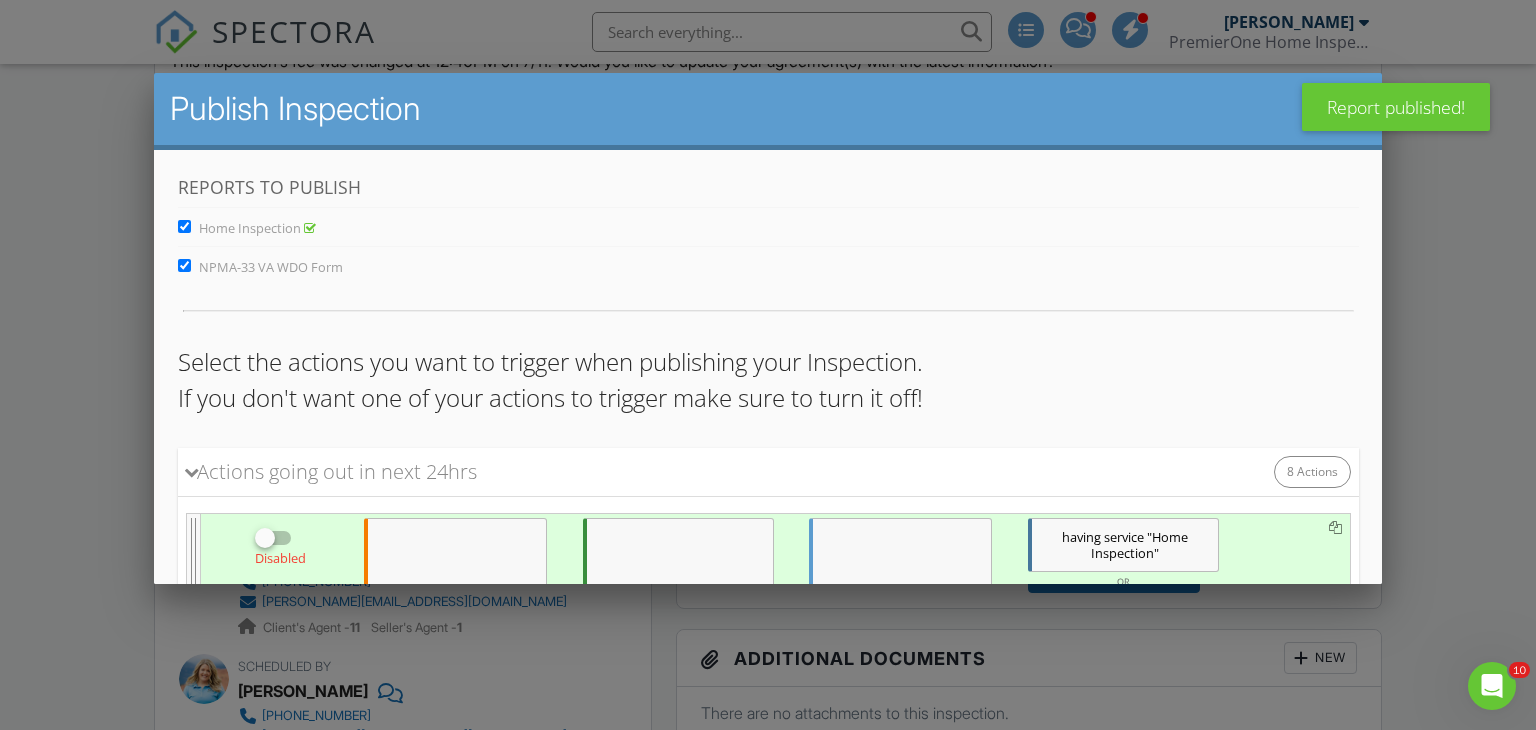 click on "Home Inspection" at bounding box center [183, 226] 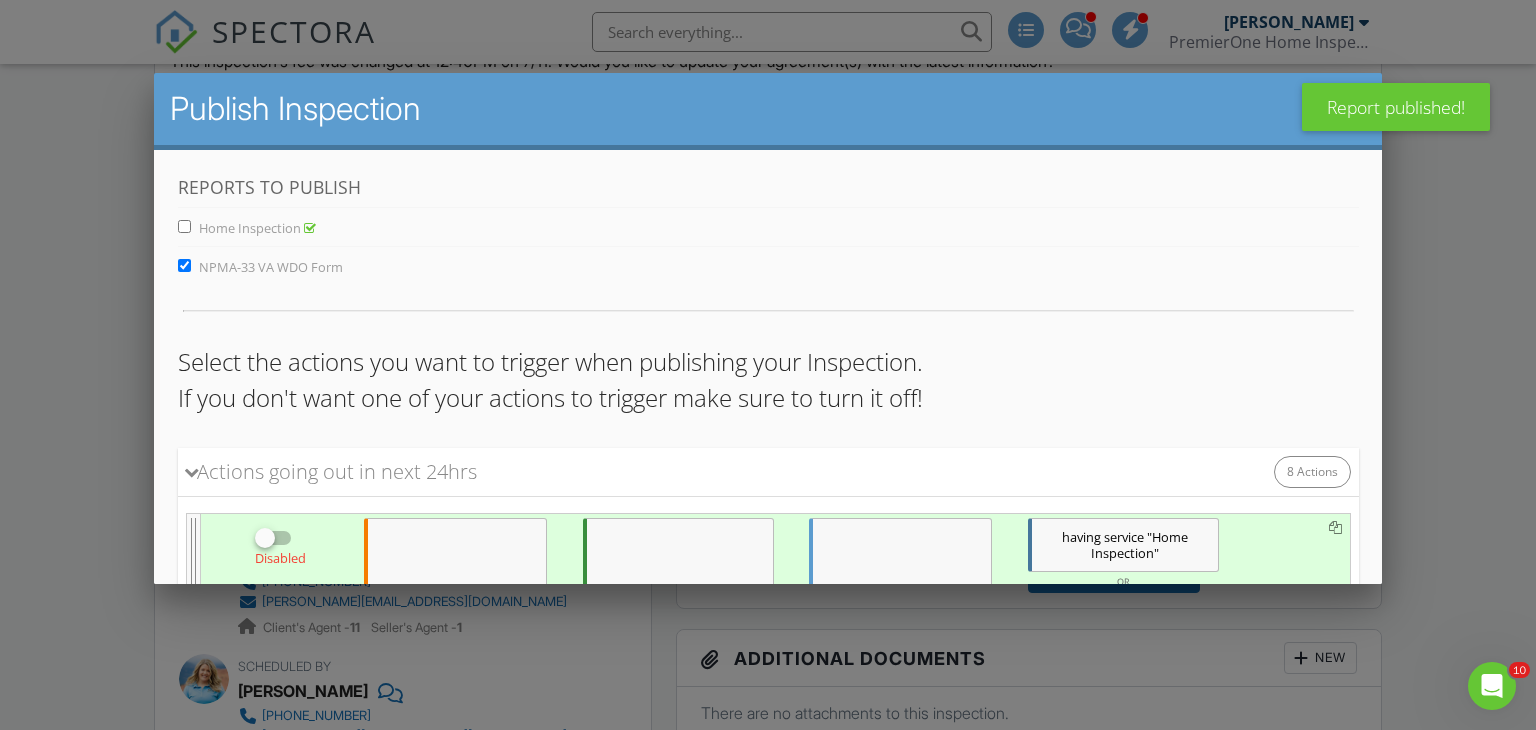 scroll, scrollTop: 0, scrollLeft: 0, axis: both 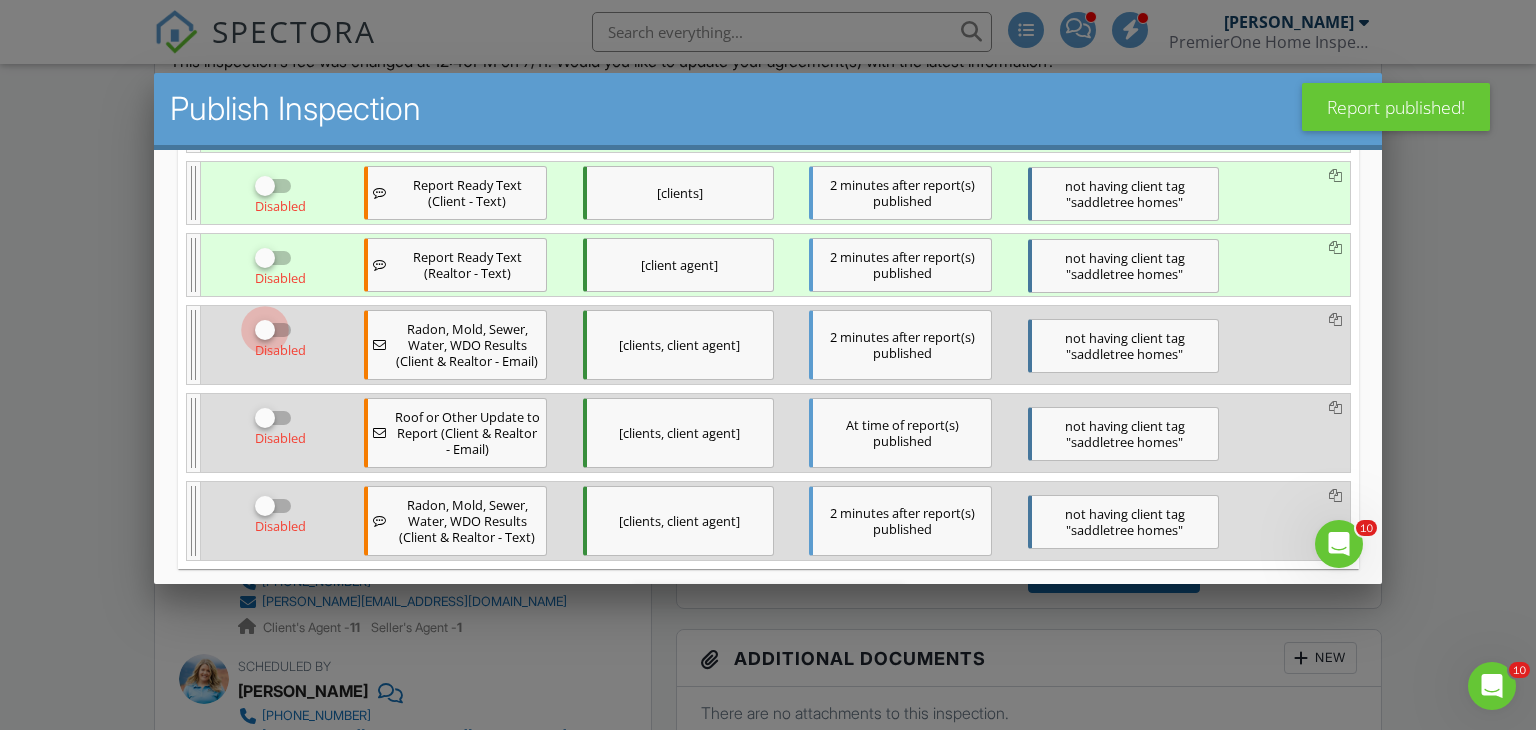 click at bounding box center (264, 330) 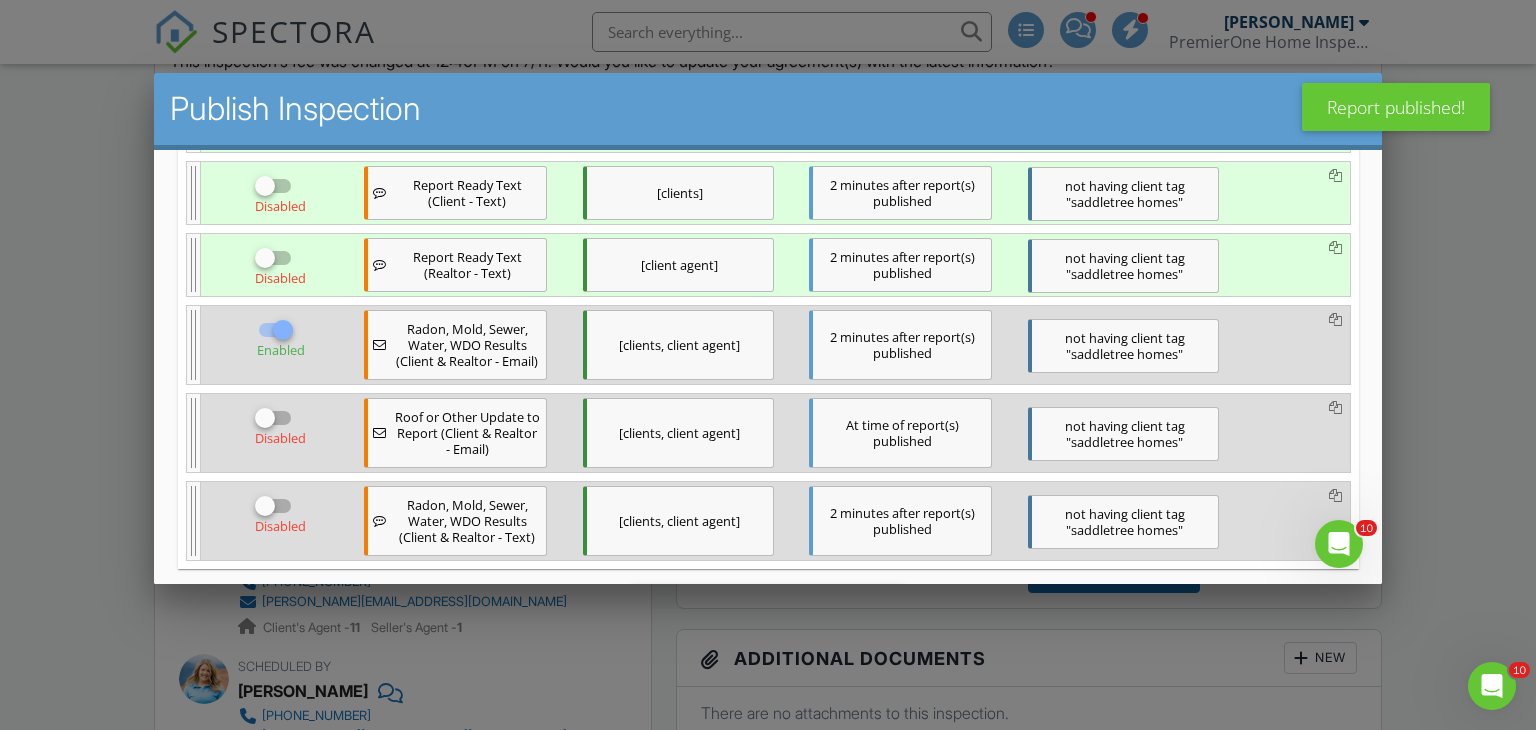 click at bounding box center [264, 506] 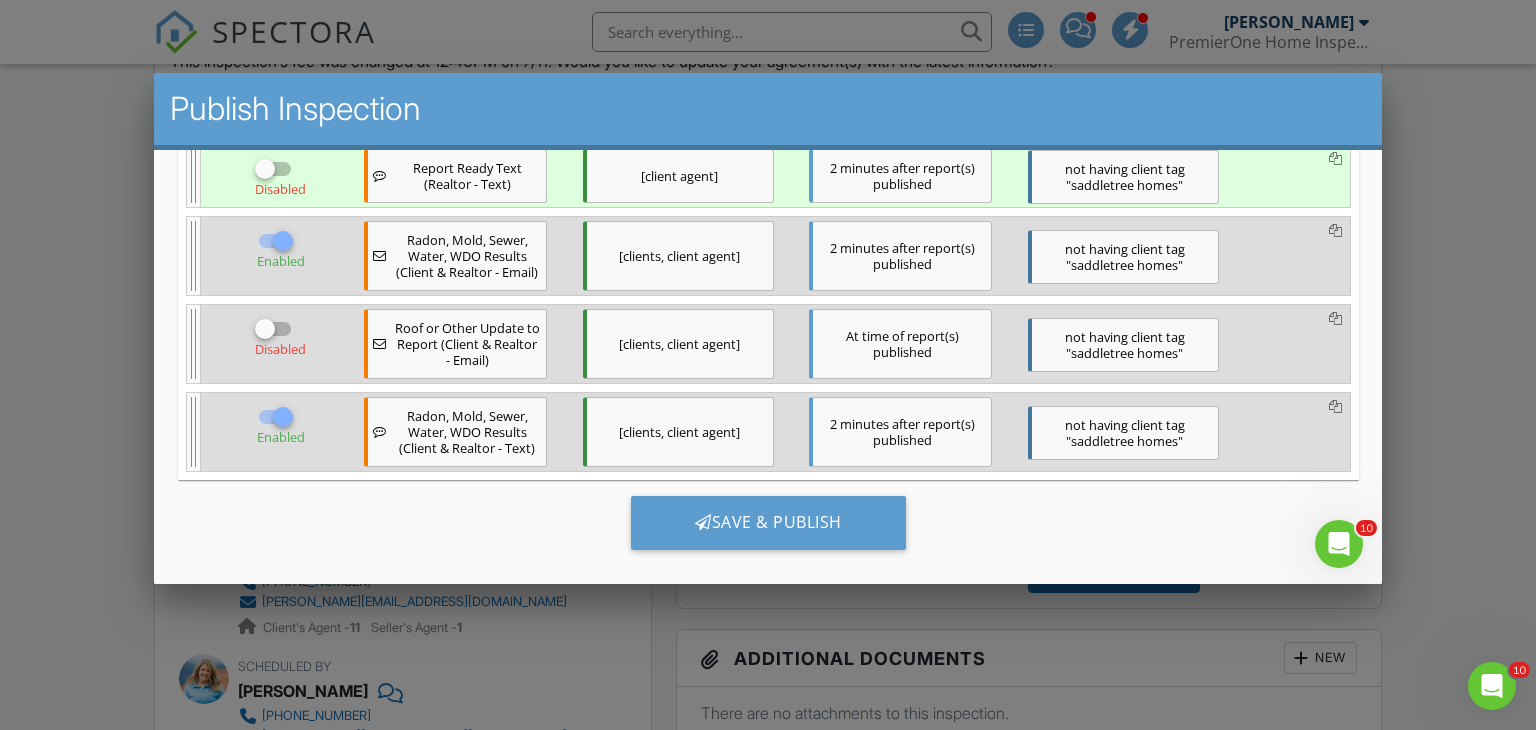 scroll, scrollTop: 1198, scrollLeft: 0, axis: vertical 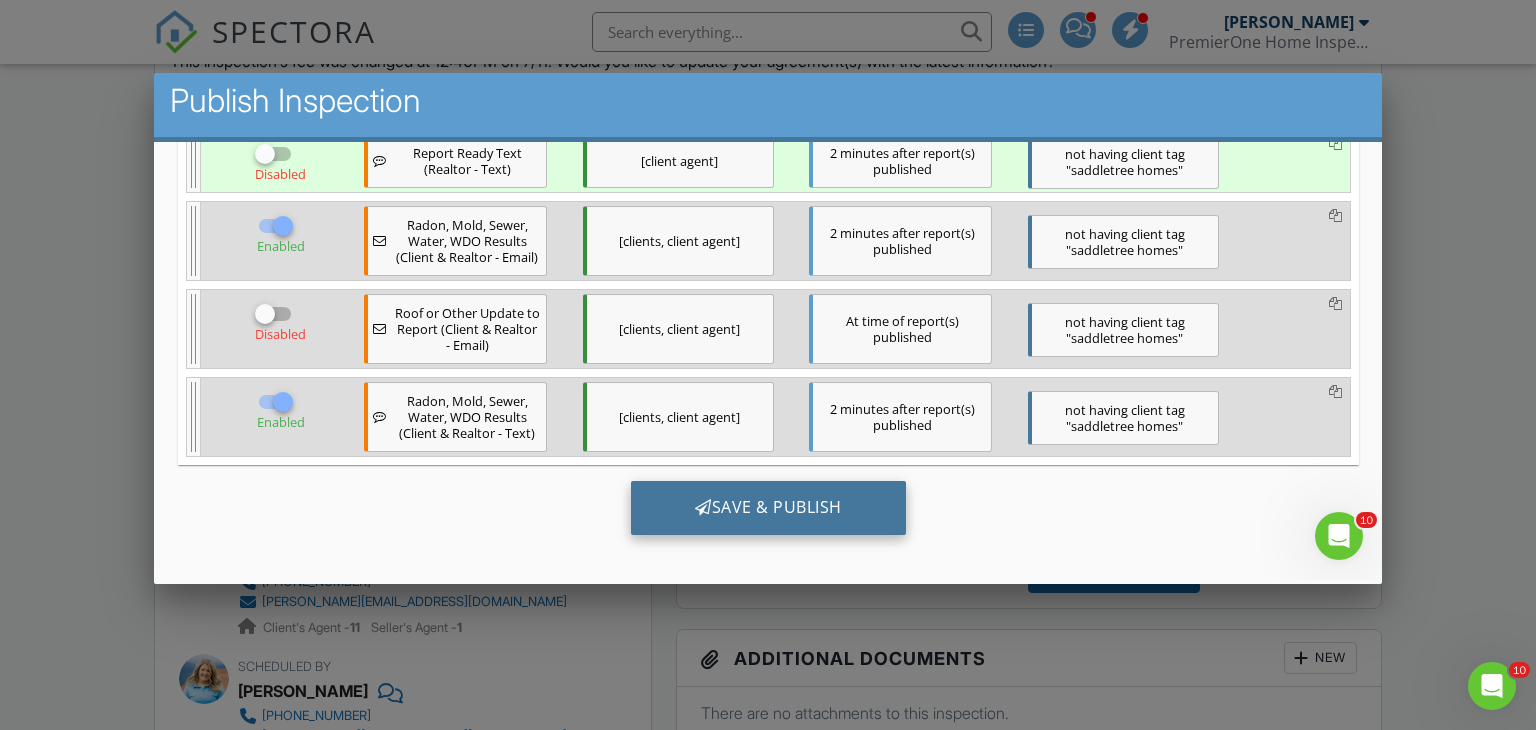 click on "Save & Publish" at bounding box center [767, 508] 